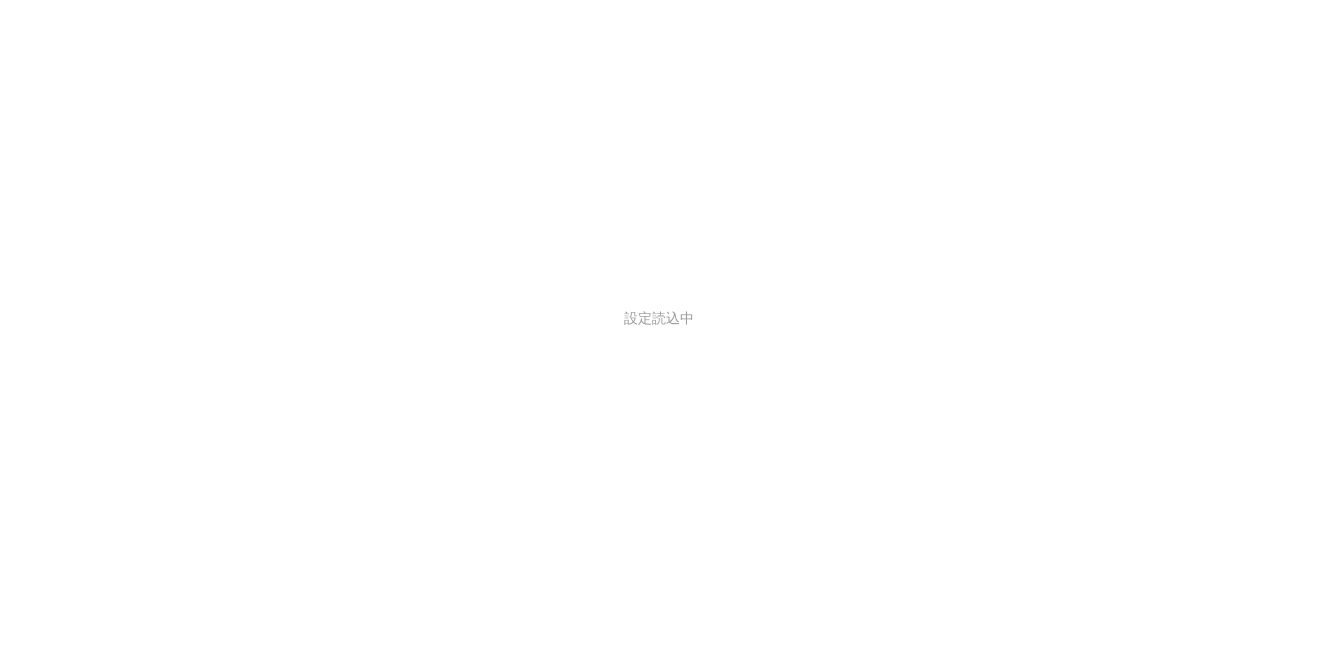 scroll, scrollTop: 0, scrollLeft: 0, axis: both 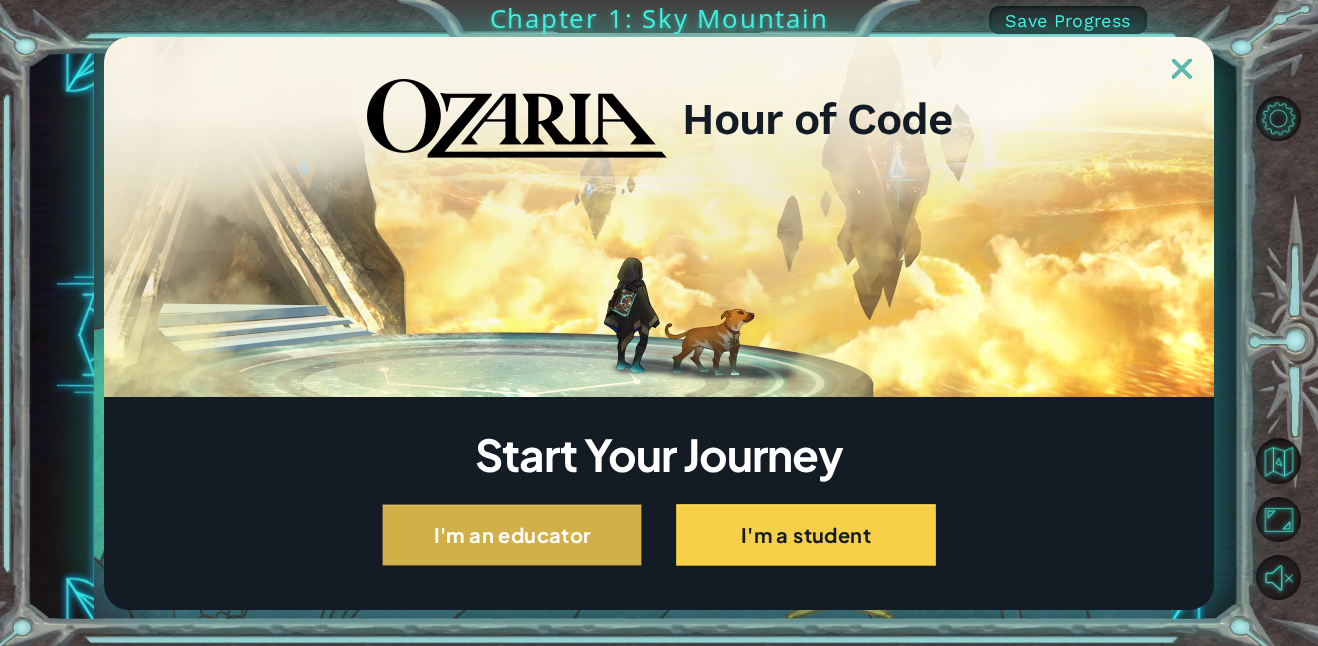 click on "I'm an educator" at bounding box center [512, 535] 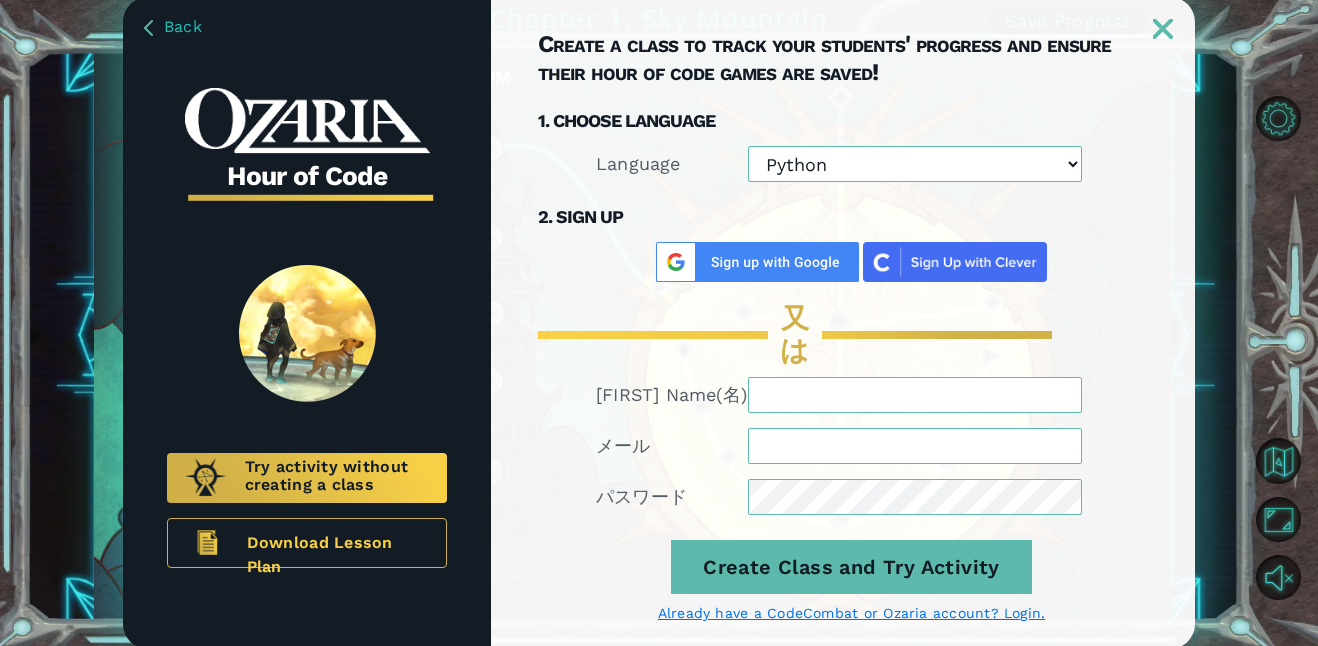 click on "Create Class and Try Activity
Already have a CodeCombat or Ozaria account? Login." at bounding box center [851, 576] 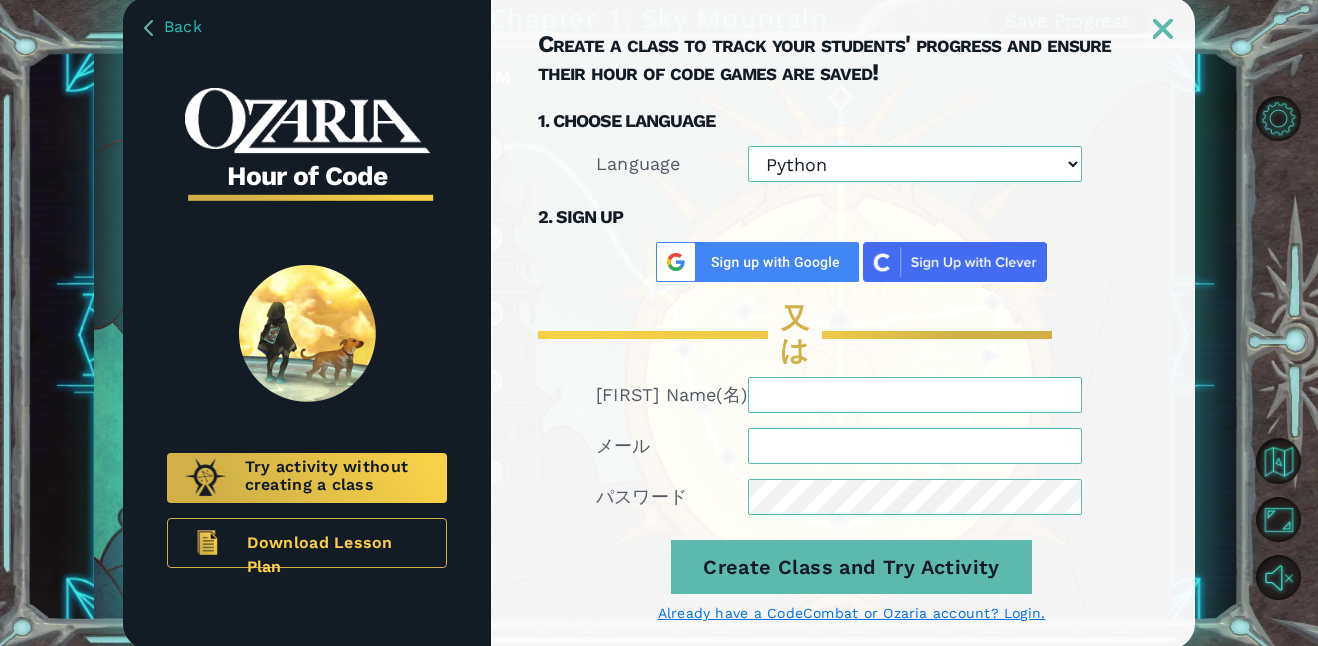 click at bounding box center (1163, 29) 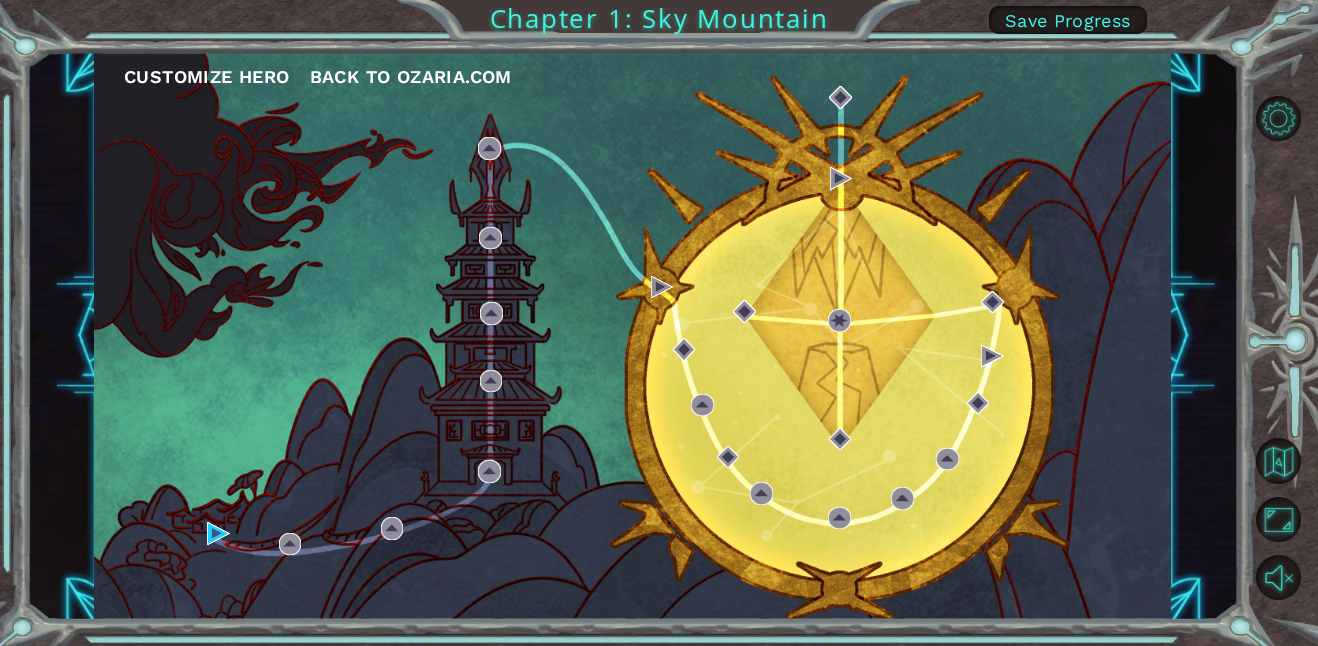 click on "Customize Hero
Back to ozaria.com" at bounding box center [632, 336] 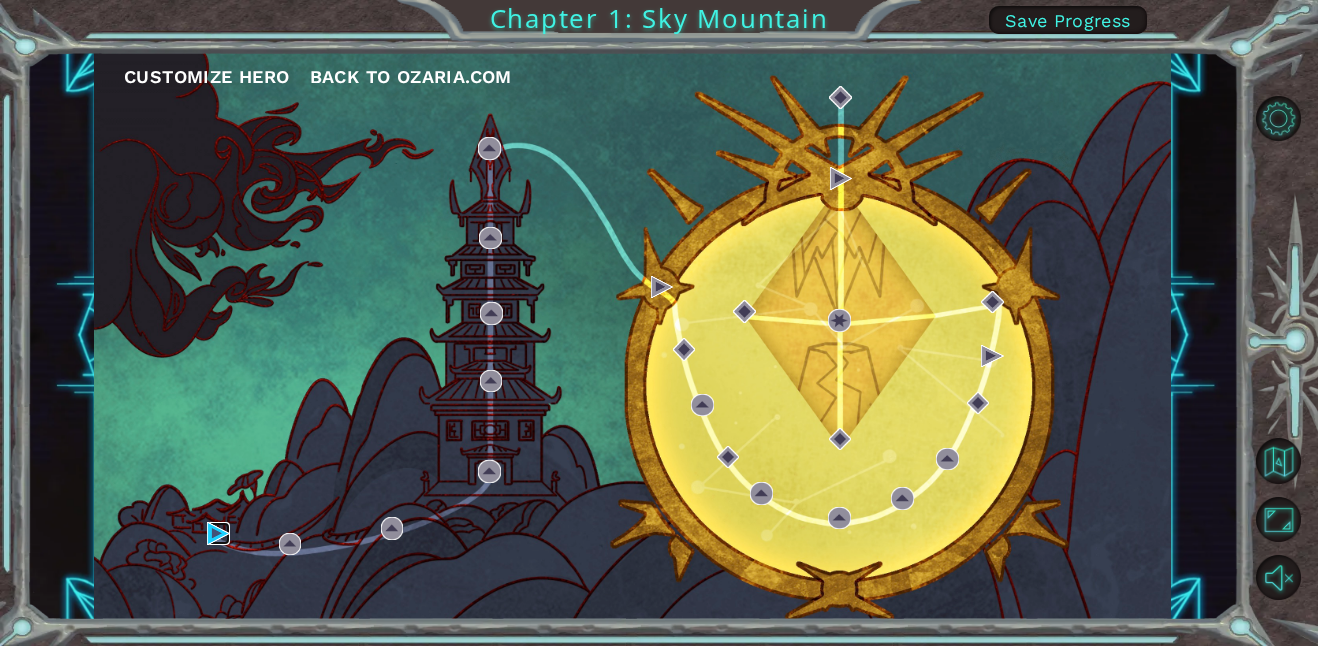 click at bounding box center (218, 533) 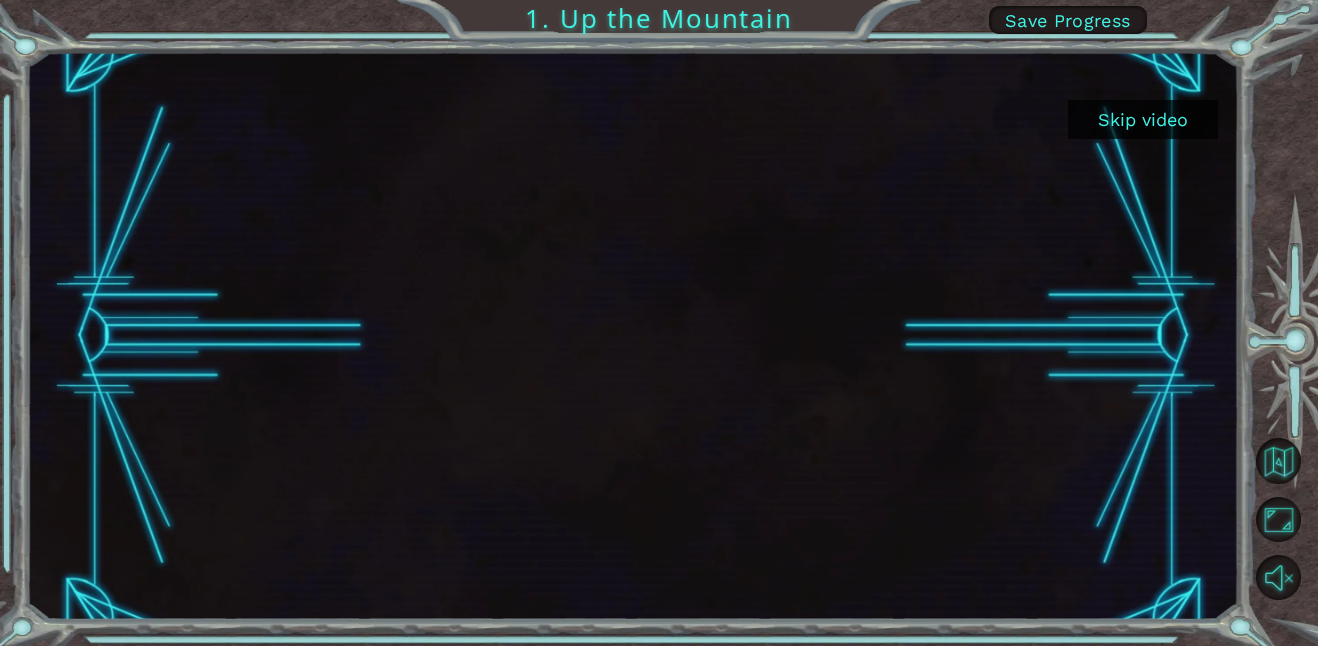 click at bounding box center (632, 336) 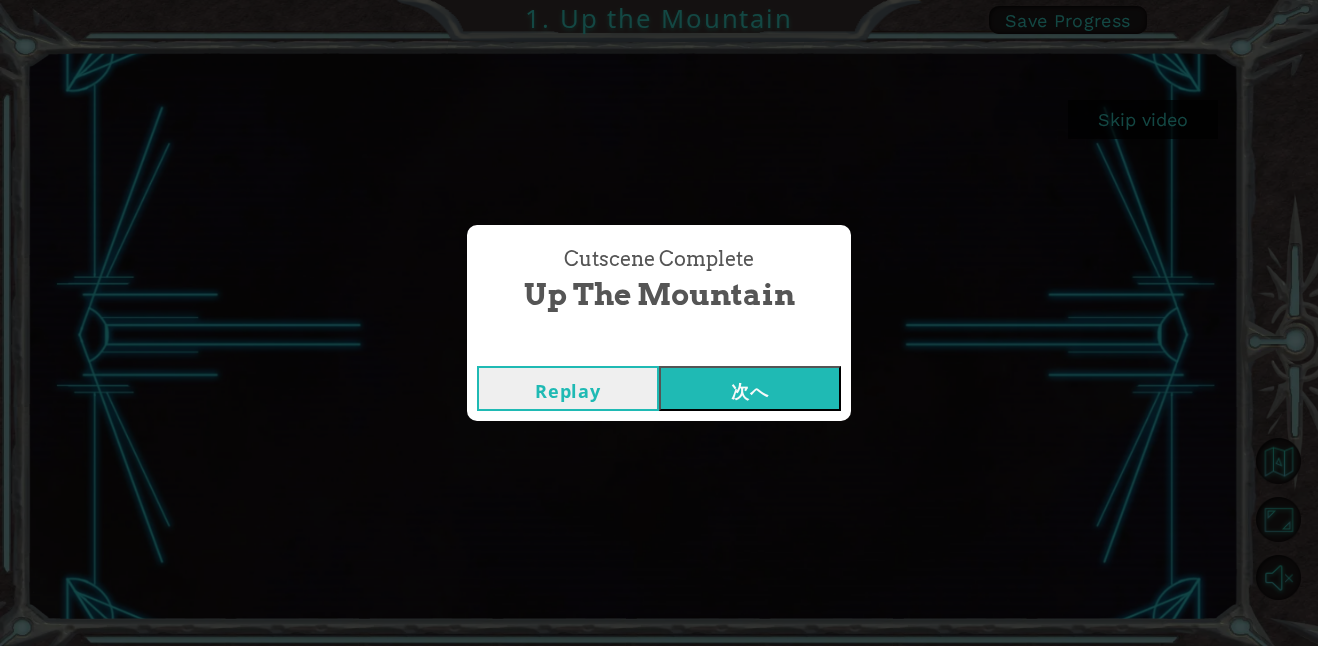 click on "次へ" at bounding box center [750, 388] 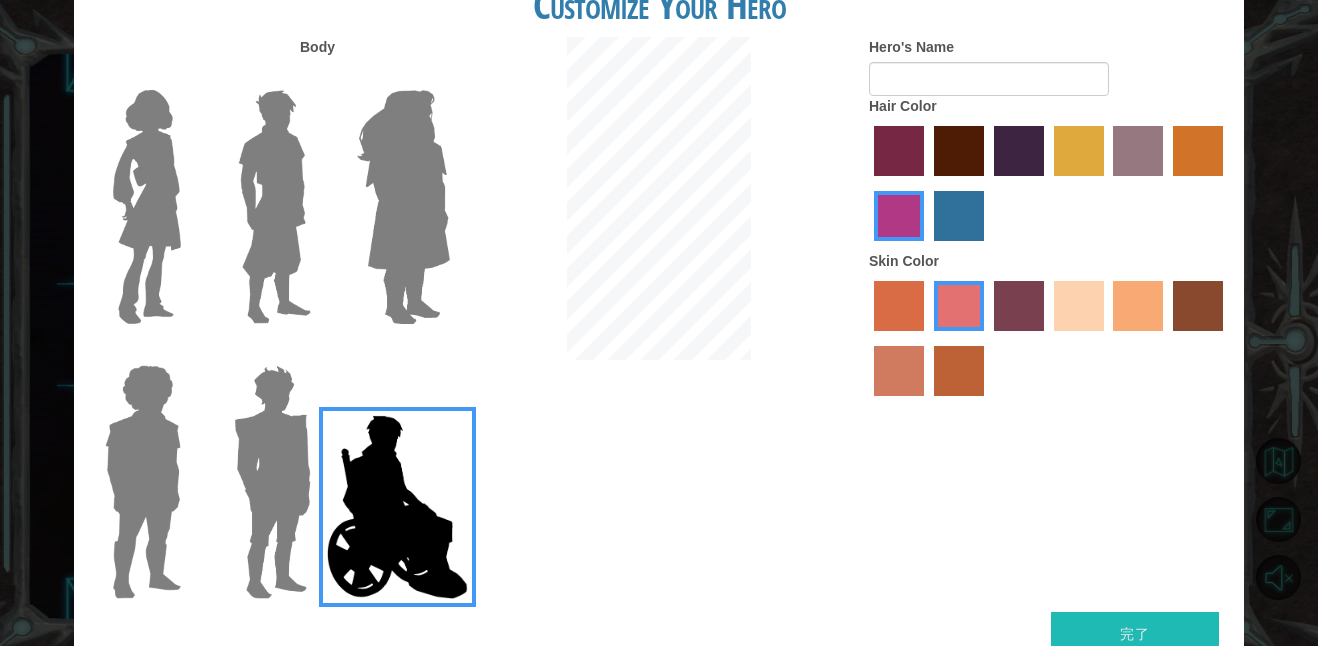 click at bounding box center (274, 207) 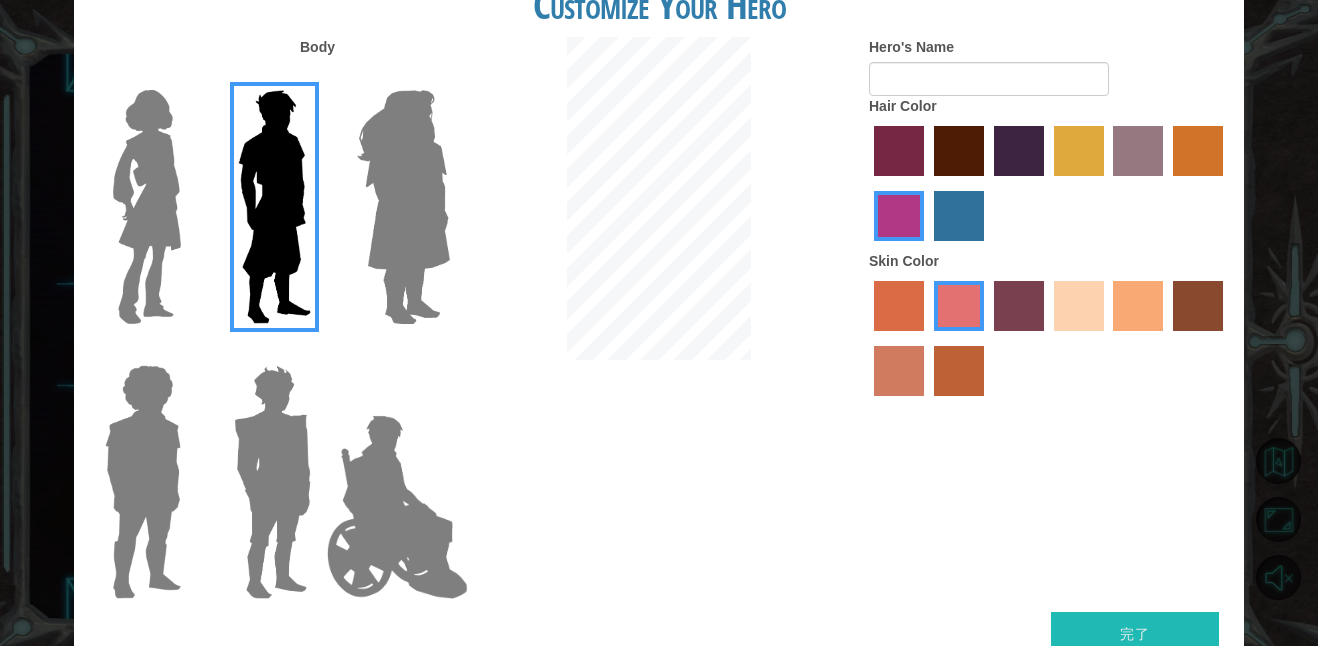 click at bounding box center (403, 207) 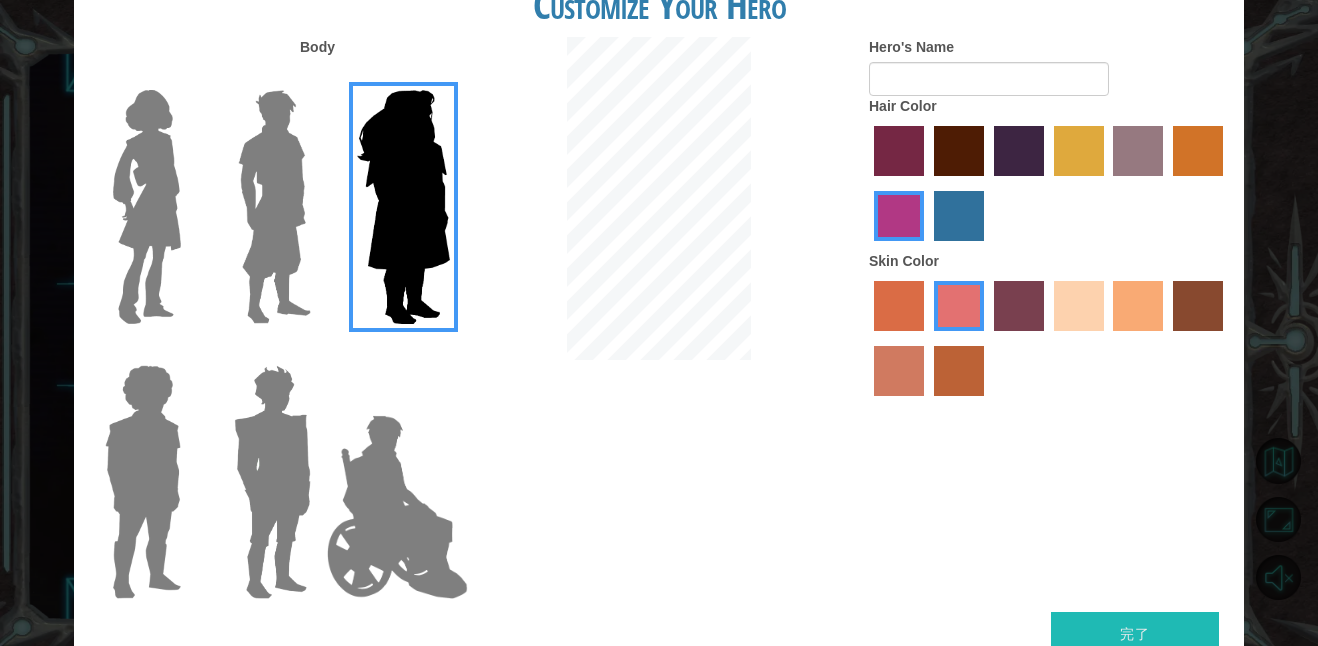 click at bounding box center [274, 207] 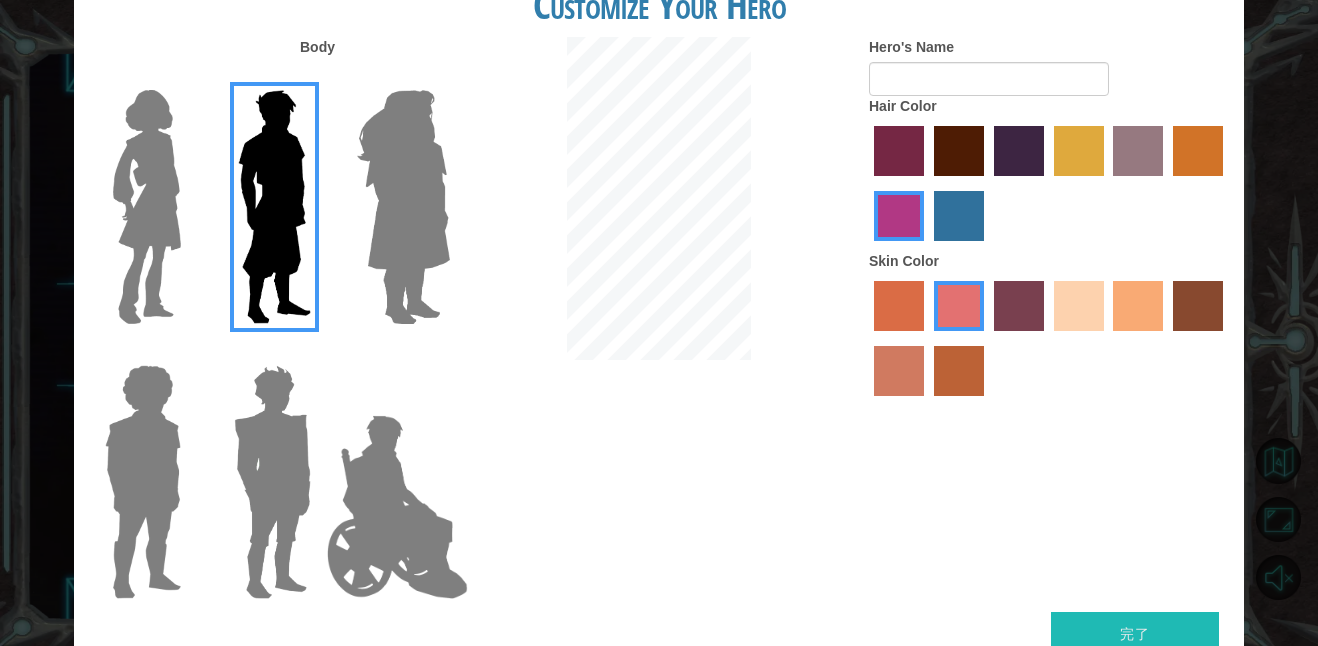 click at bounding box center (1079, 151) 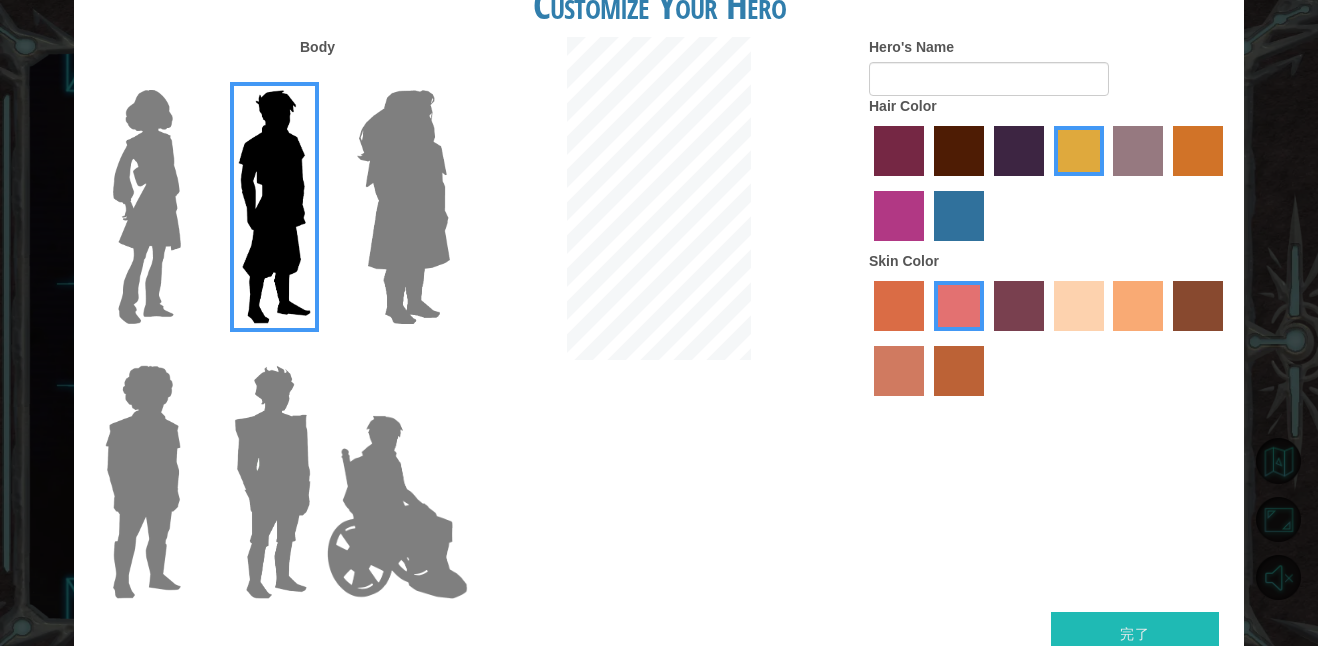 click at bounding box center (1138, 151) 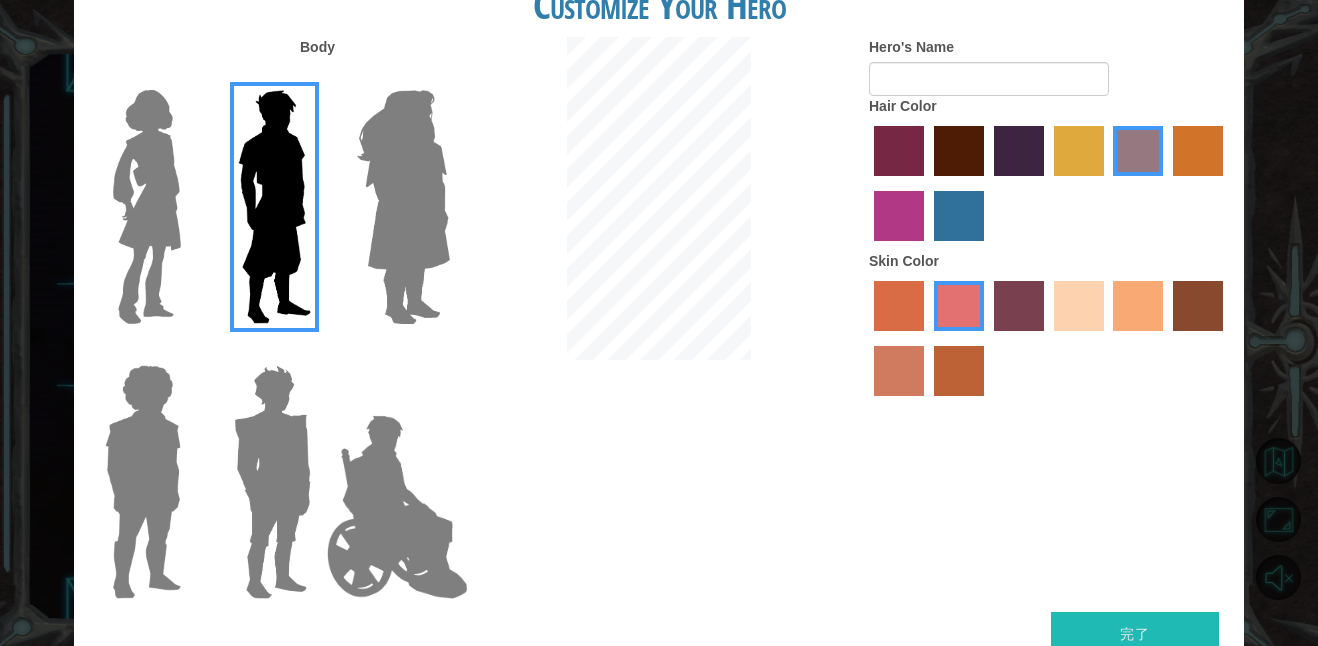 click at bounding box center [1019, 151] 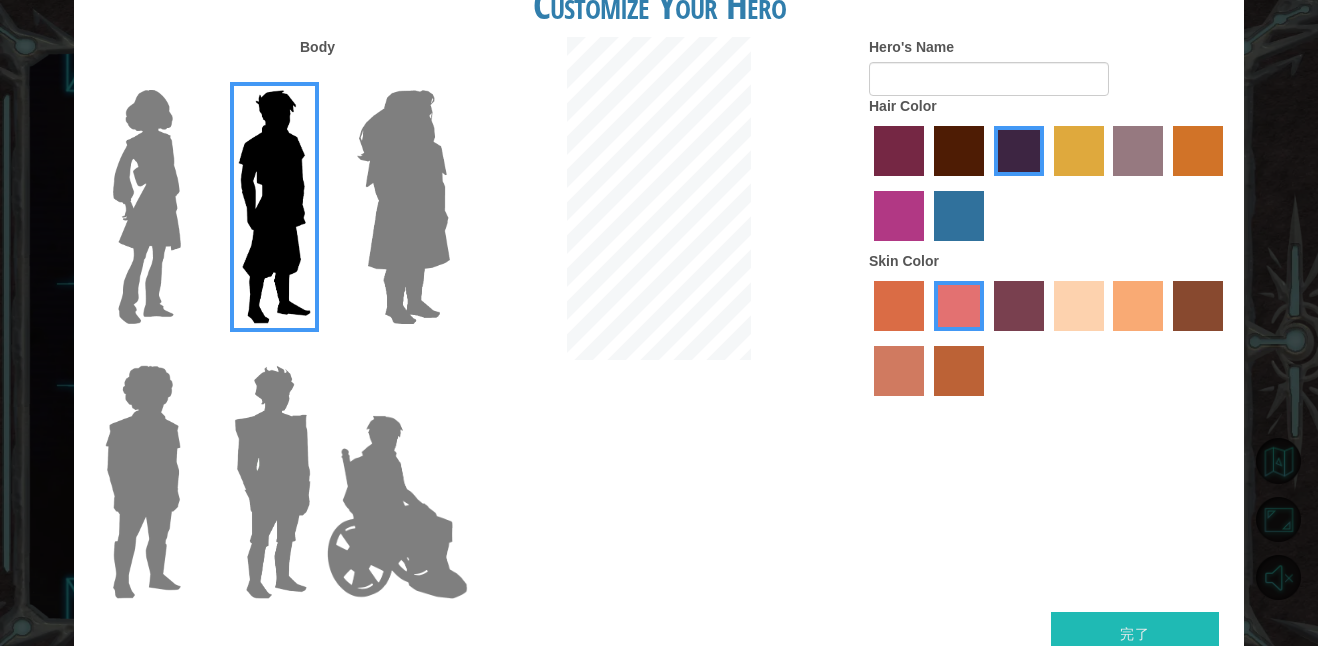 click at bounding box center (899, 216) 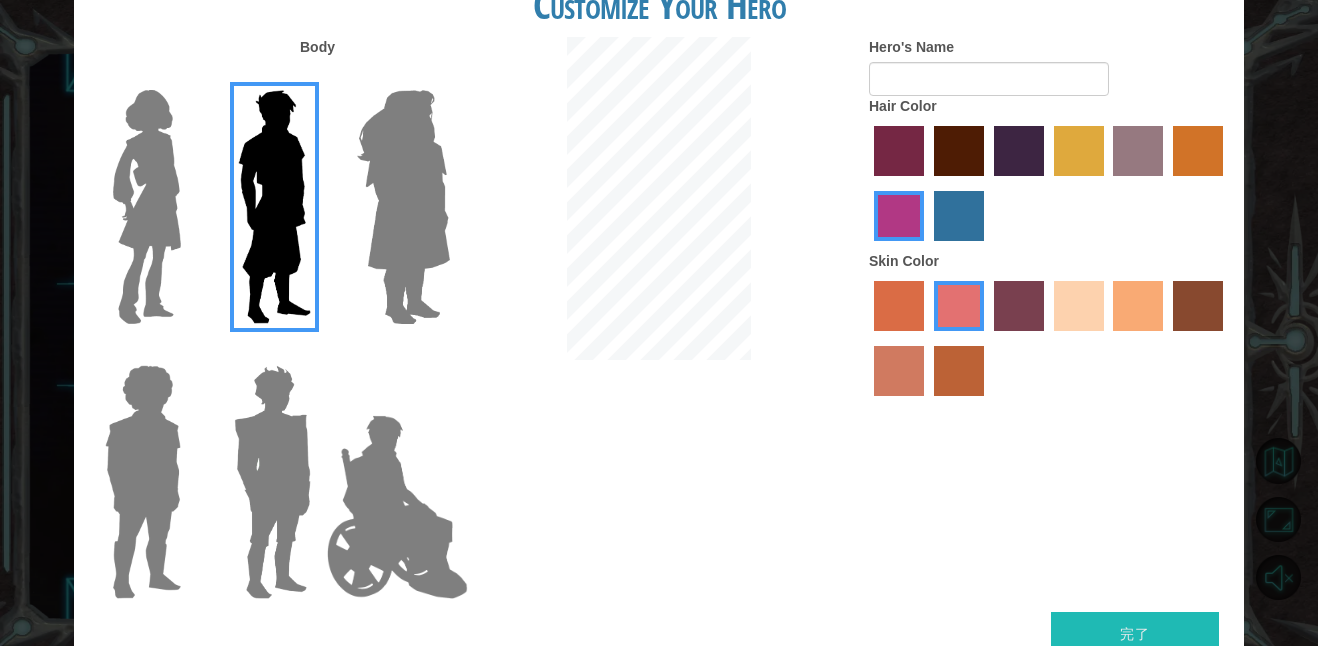 click at bounding box center [959, 216] 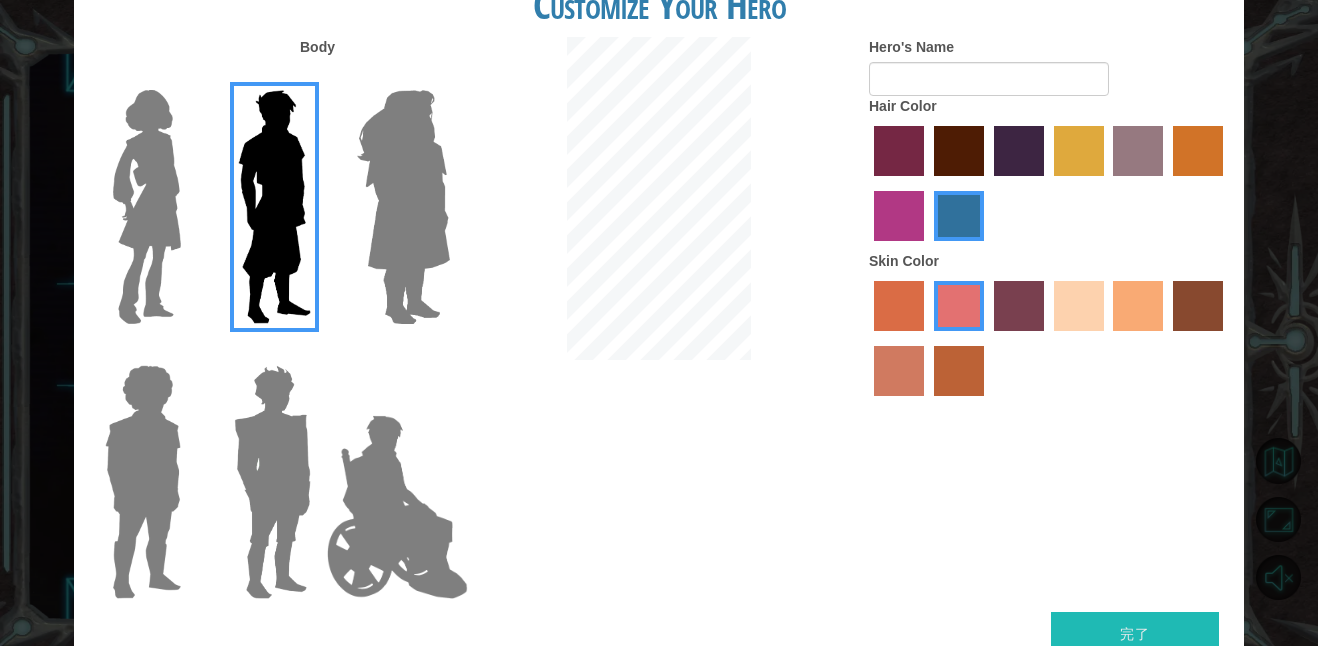 click at bounding box center [899, 151] 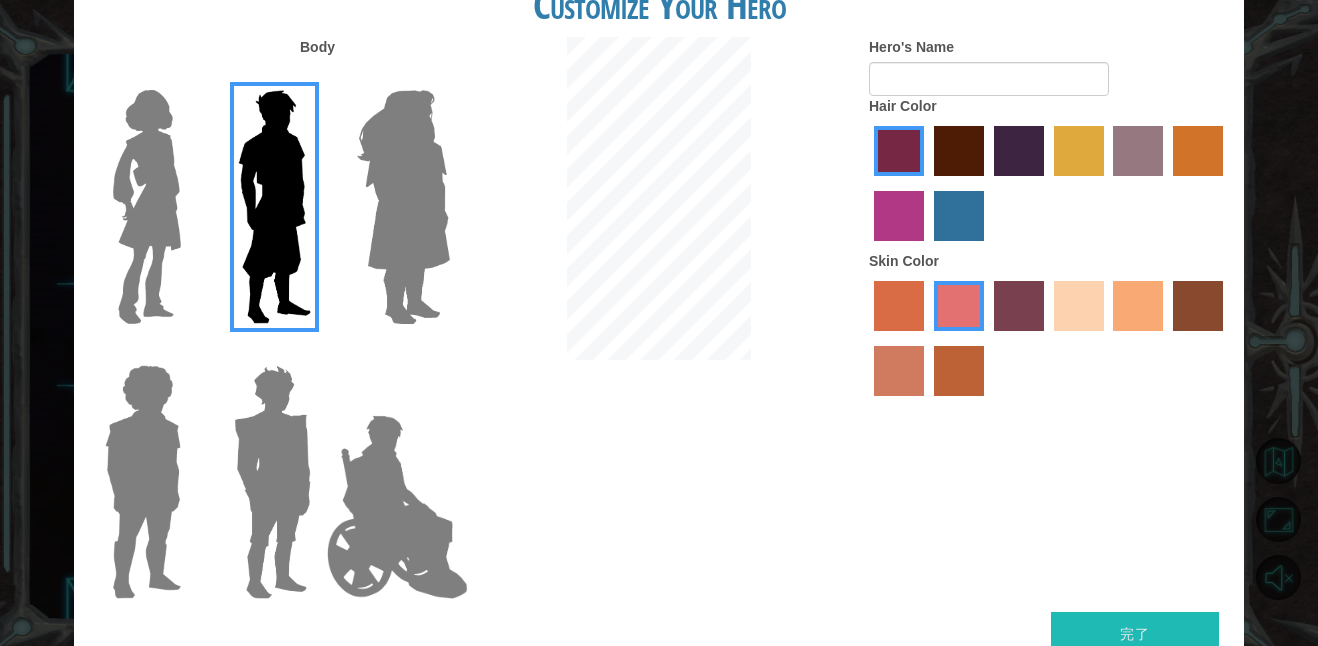 click at bounding box center (959, 151) 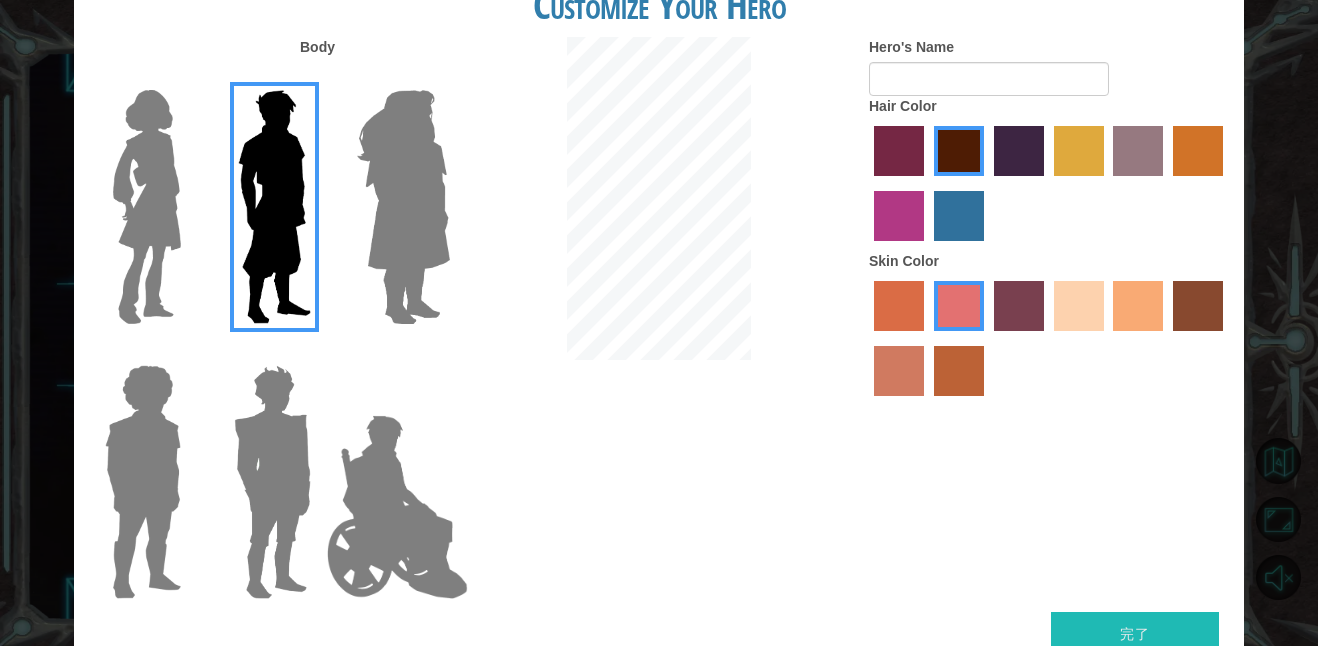 click at bounding box center (1079, 306) 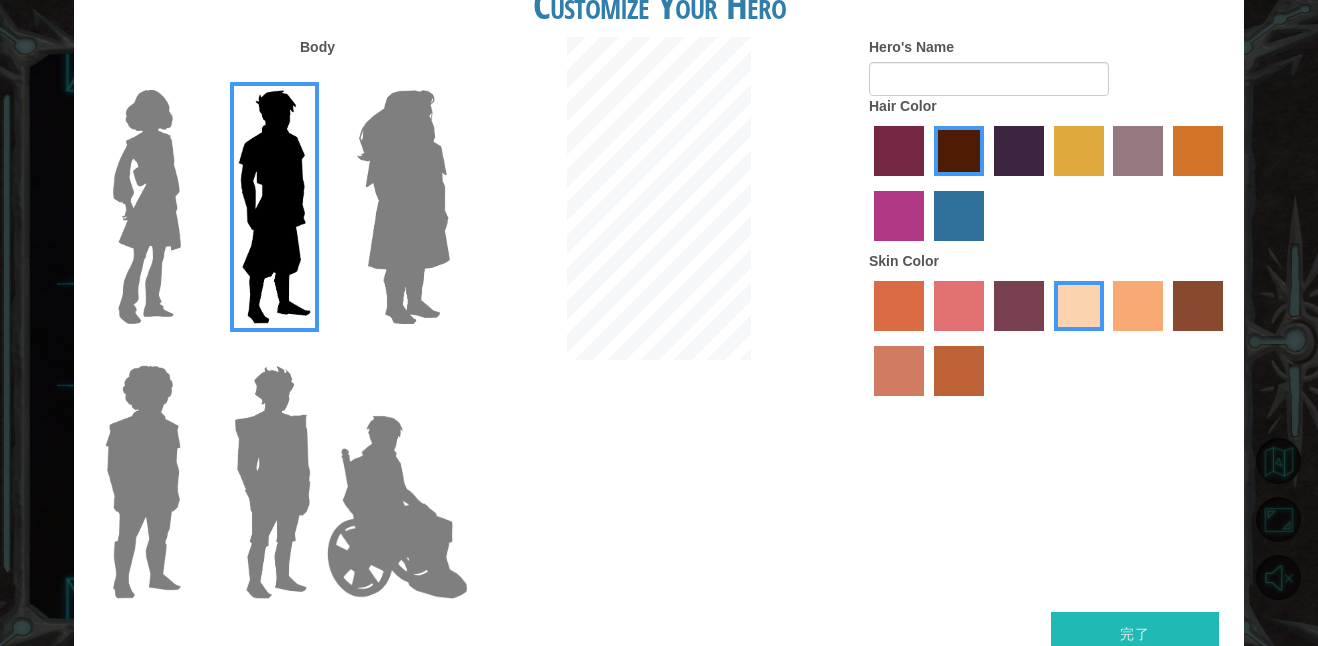 click at bounding box center [1138, 306] 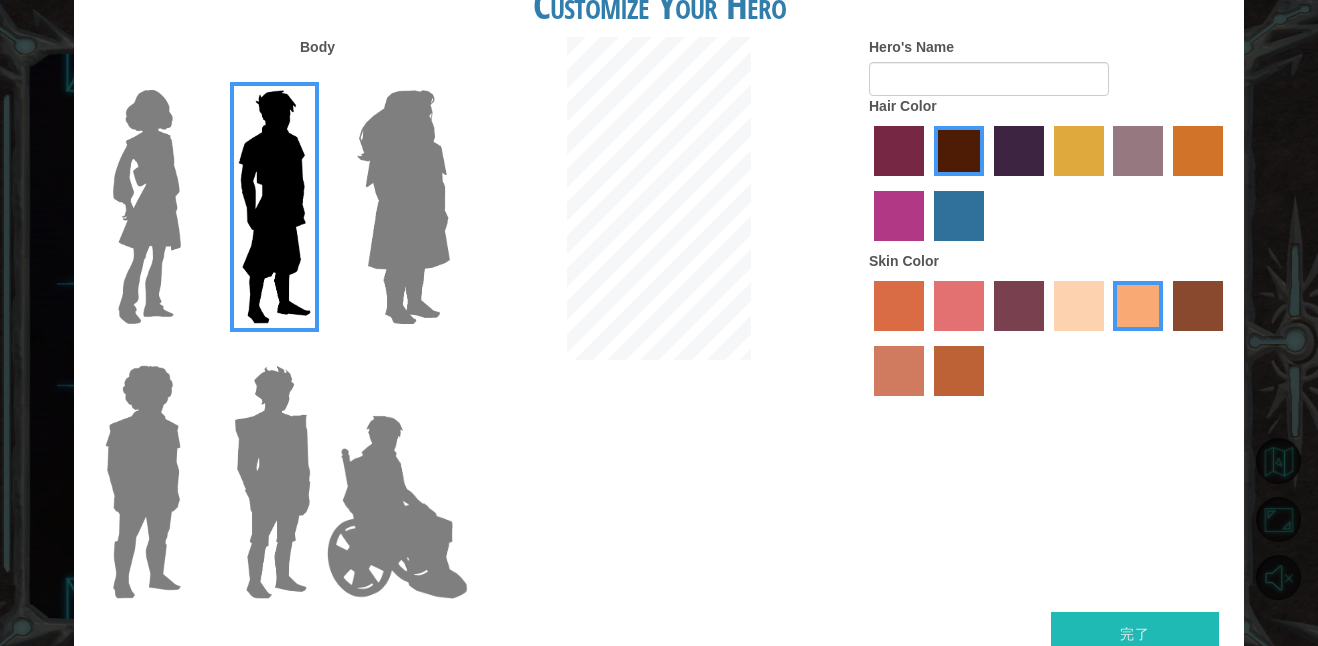 click at bounding box center [272, 482] 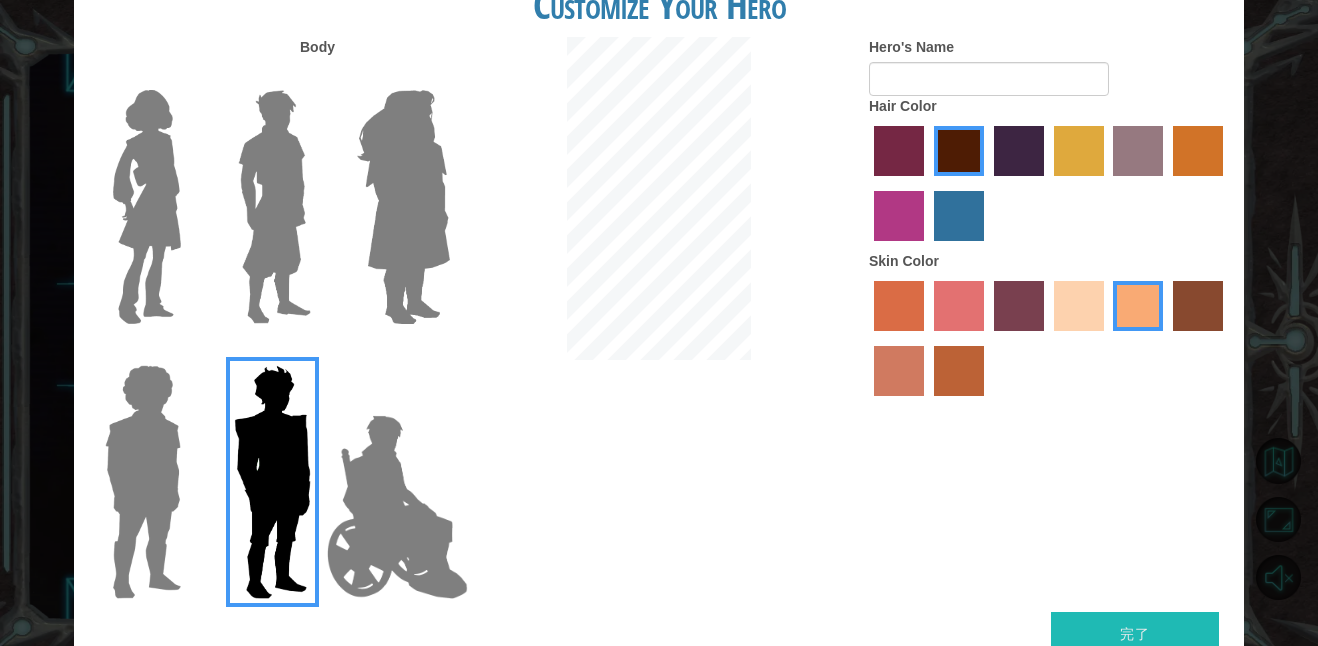 click at bounding box center [143, 482] 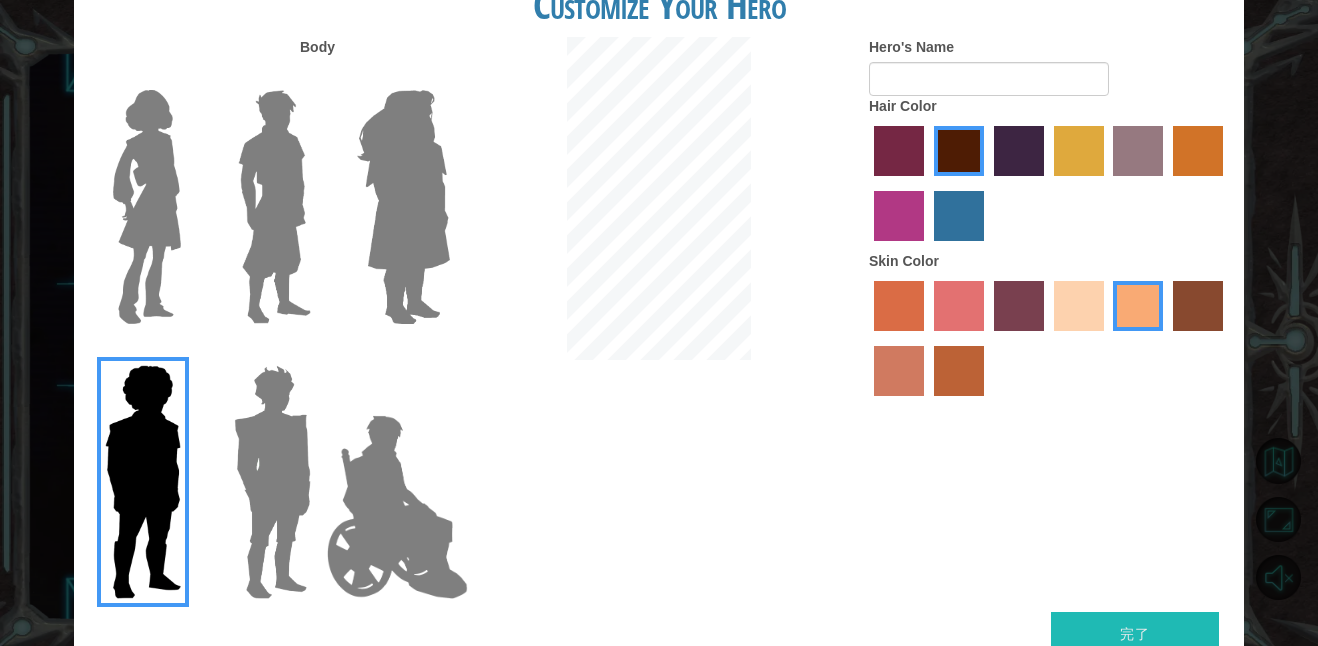 click at bounding box center [272, 482] 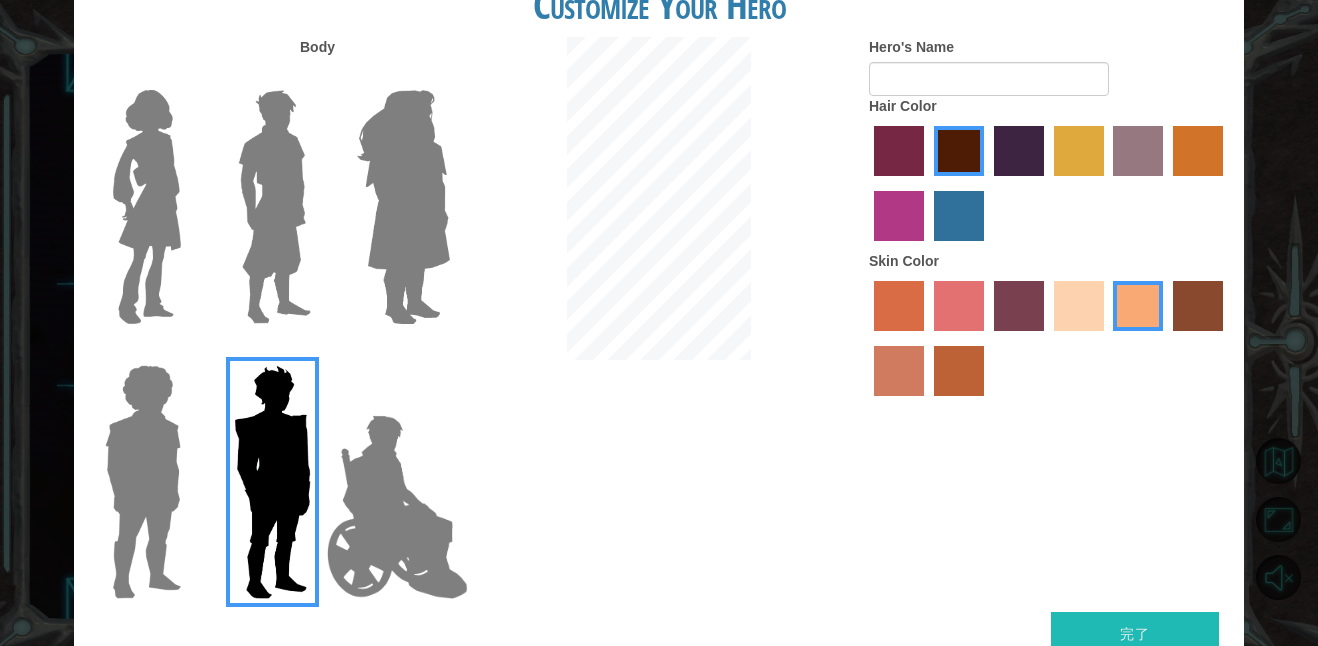 click at bounding box center (397, 507) 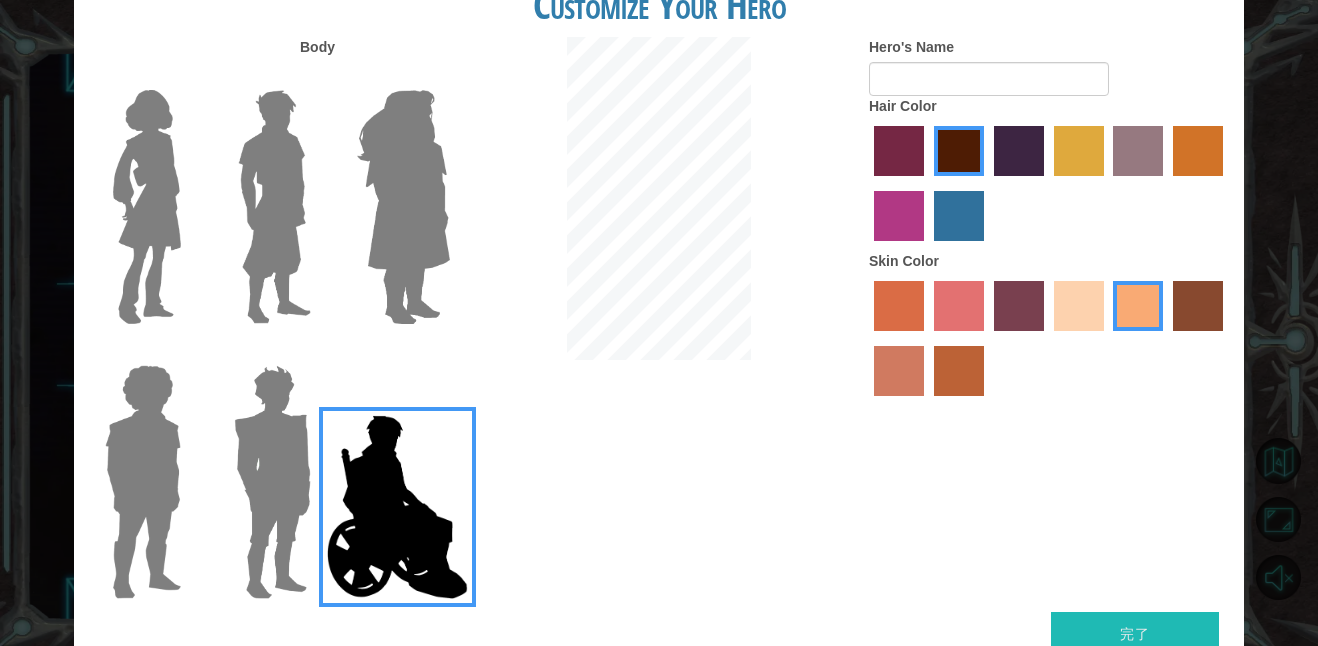 click at bounding box center (403, 207) 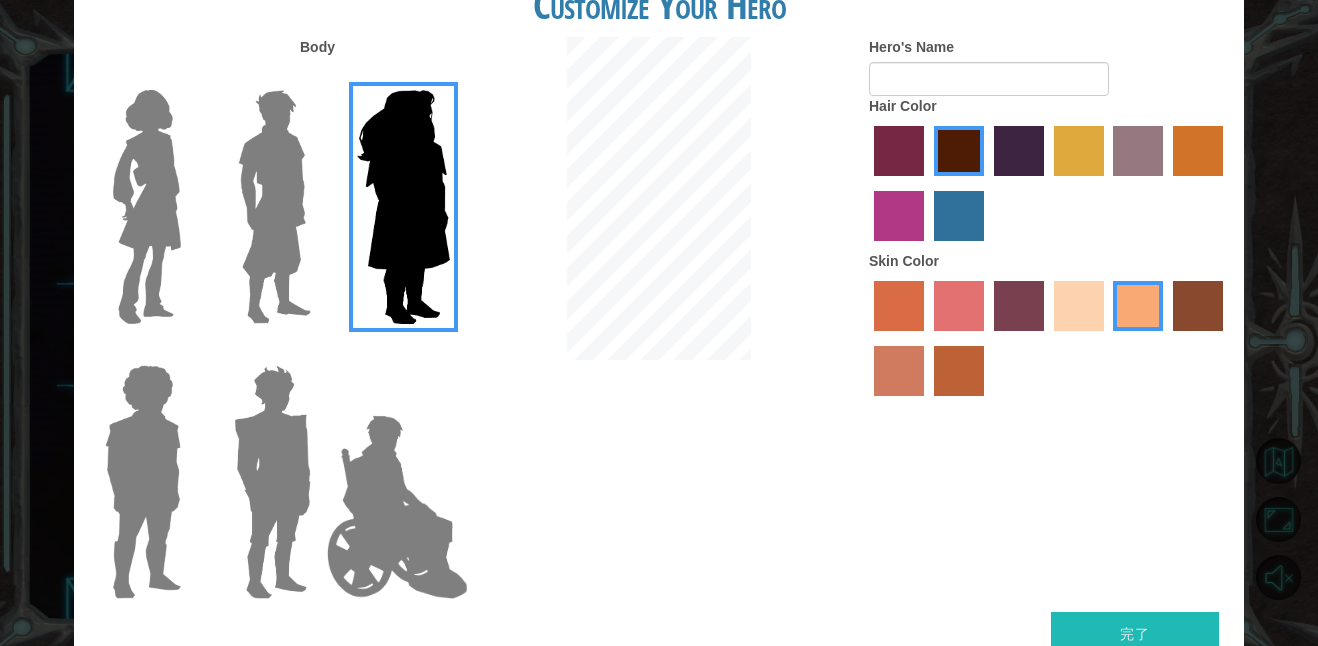 click at bounding box center [274, 207] 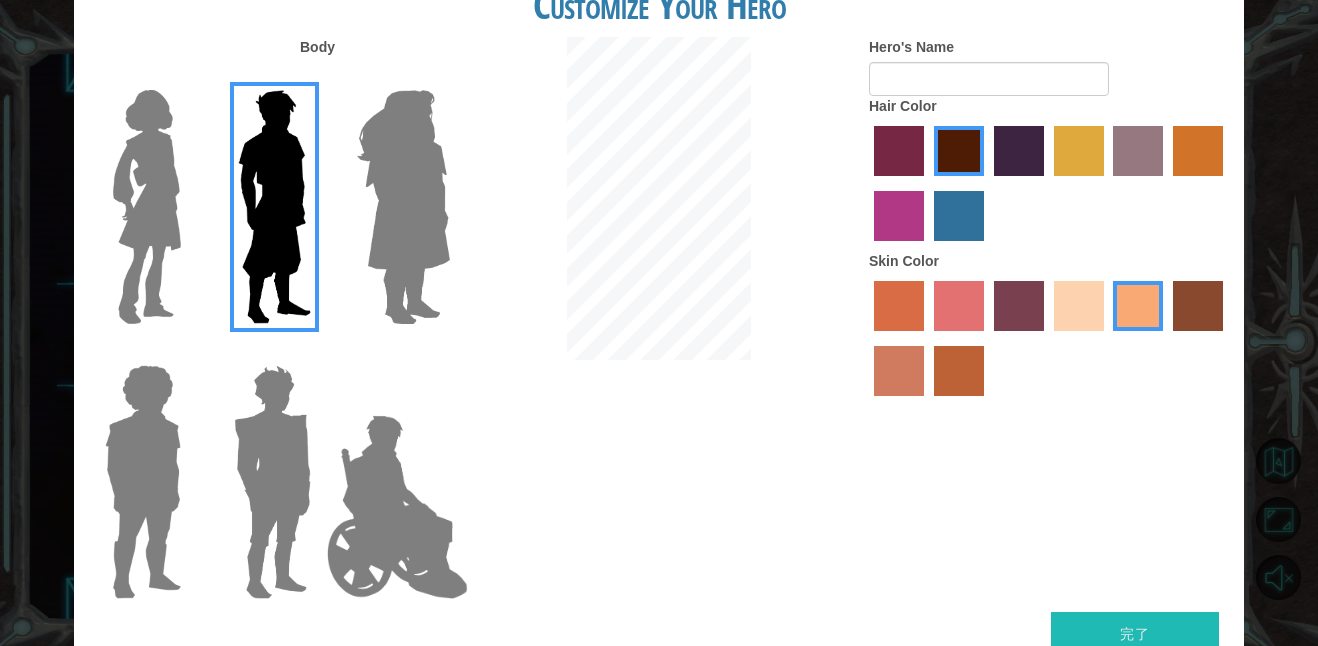 click at bounding box center (397, 507) 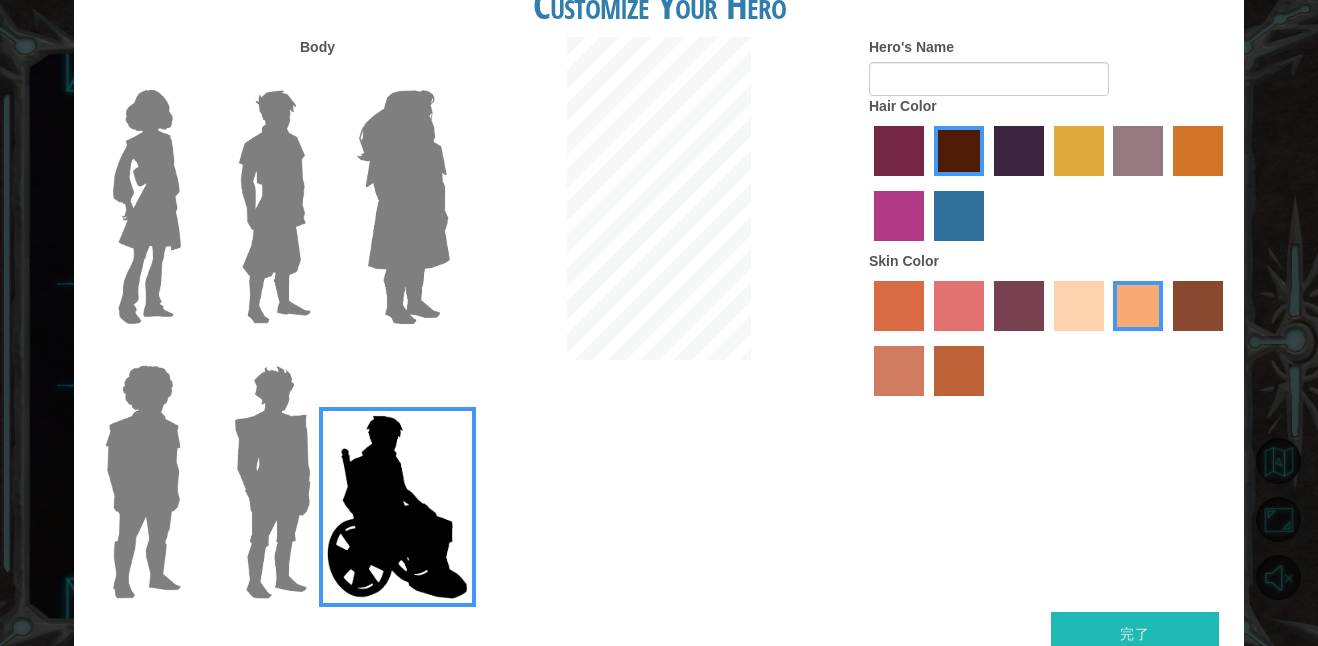 click at bounding box center [272, 482] 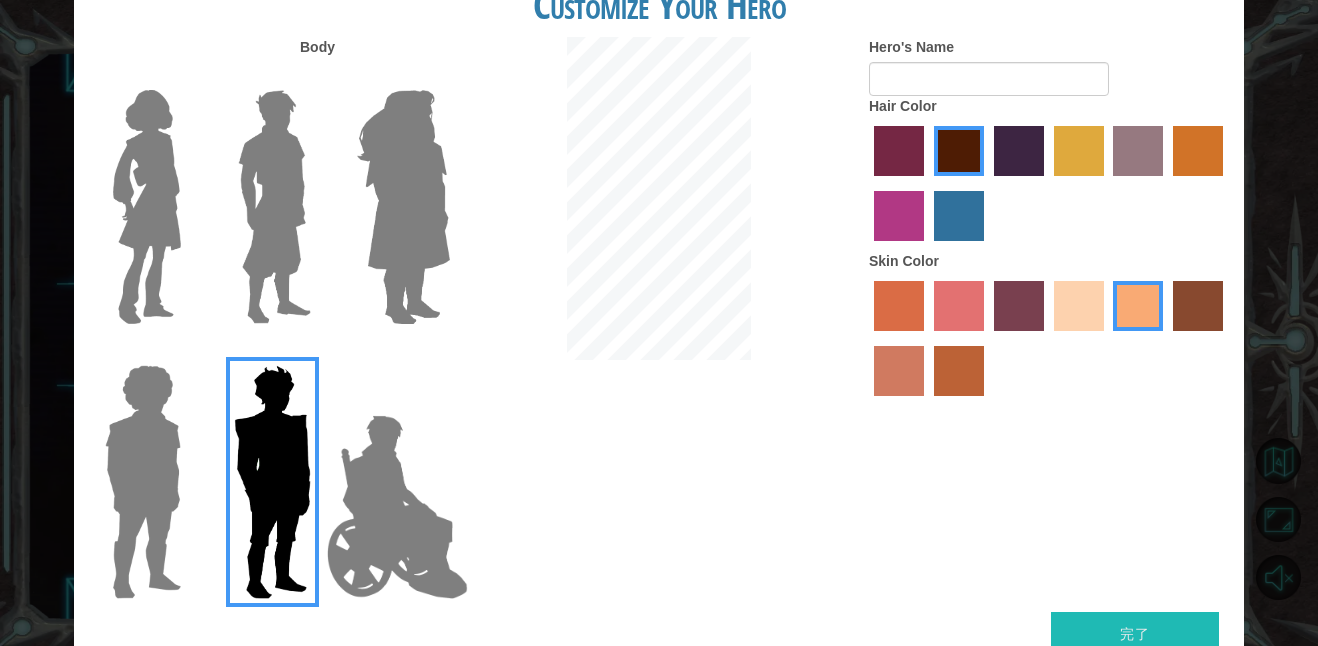 click at bounding box center [274, 207] 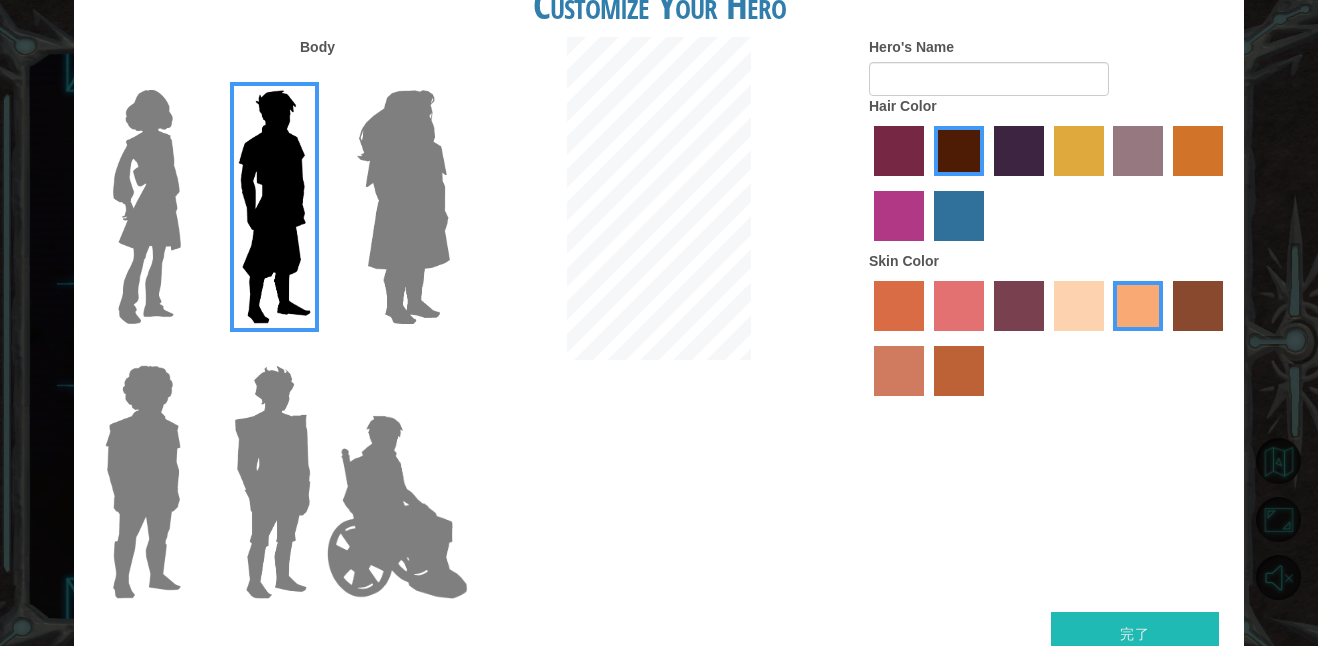 click on "完了" at bounding box center [1135, 634] 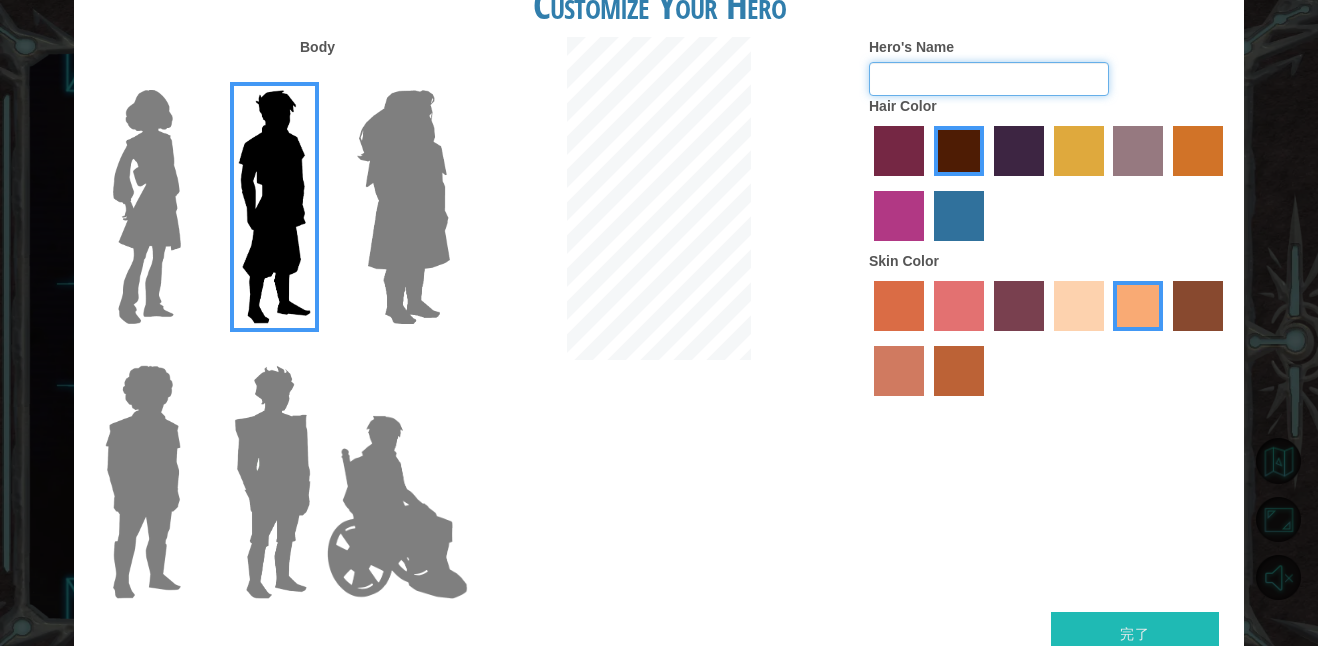 click on "Hero's Name" at bounding box center (989, 79) 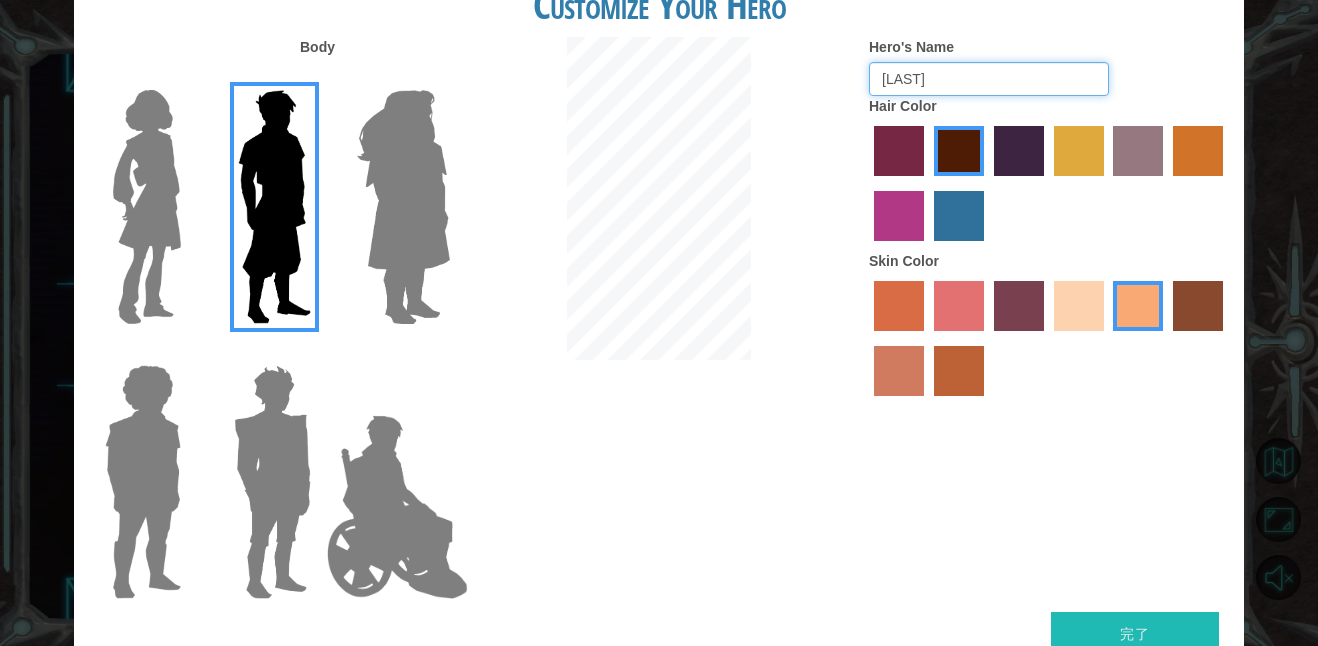 type on "た" 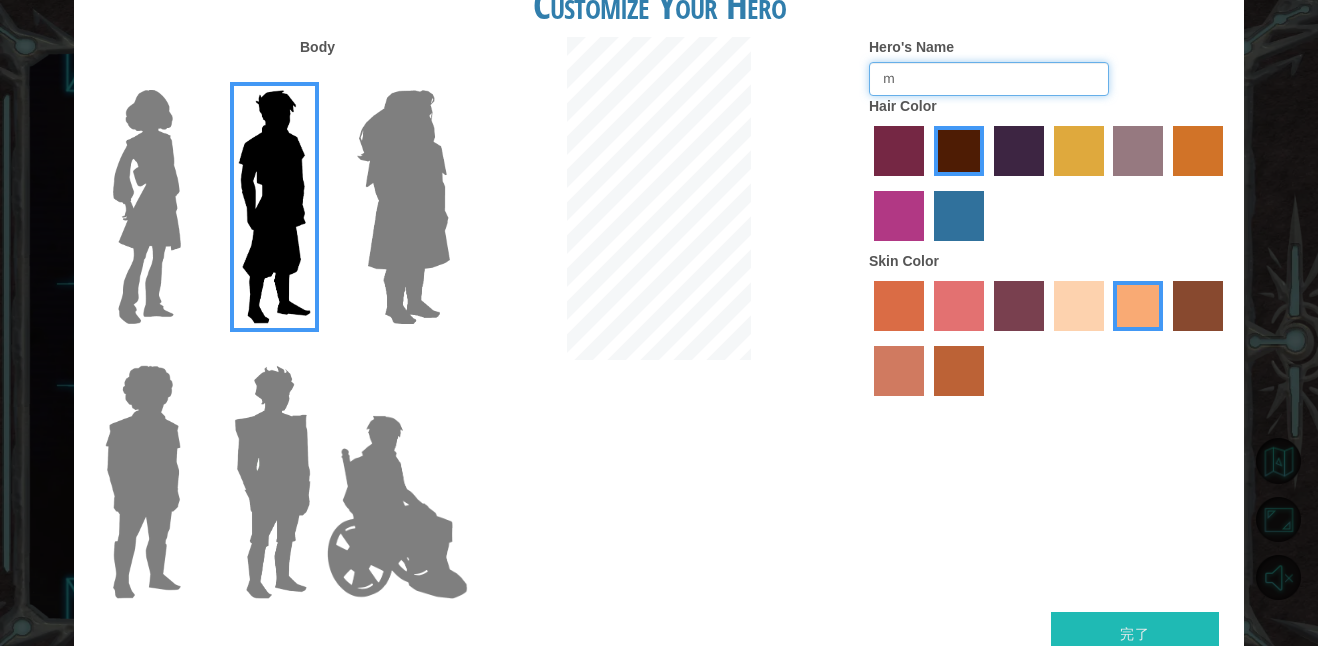 type on "む" 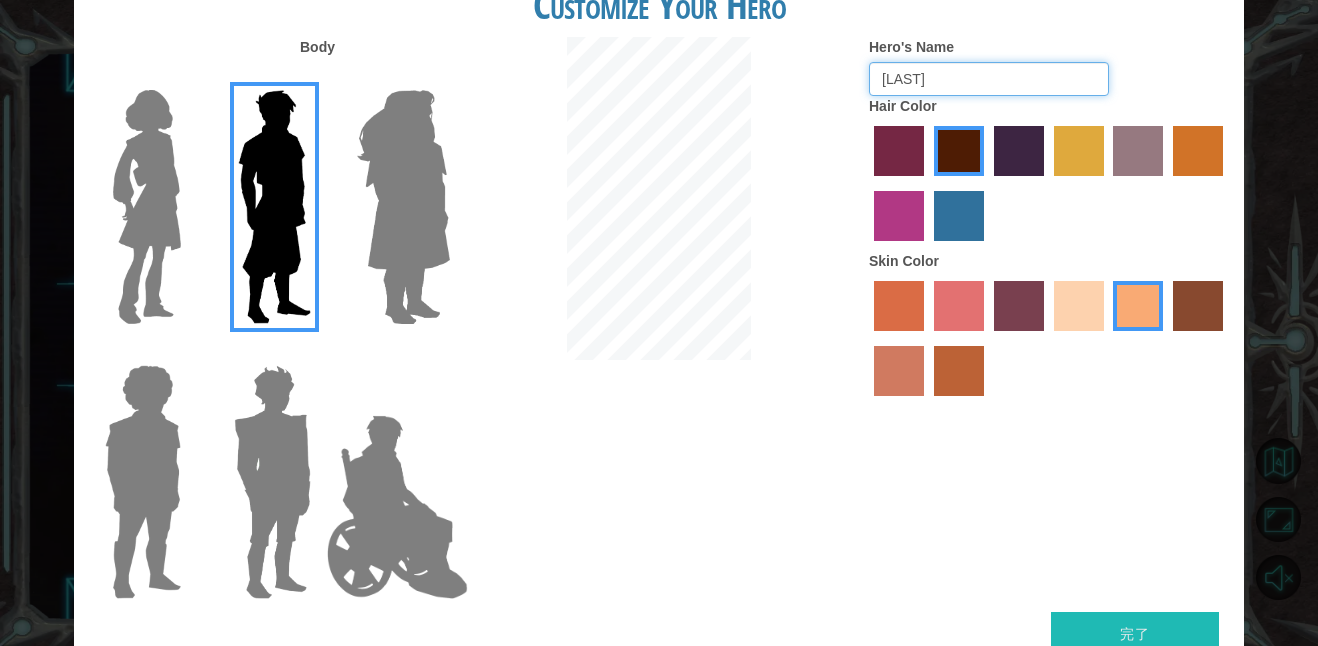 type on "[LAST]" 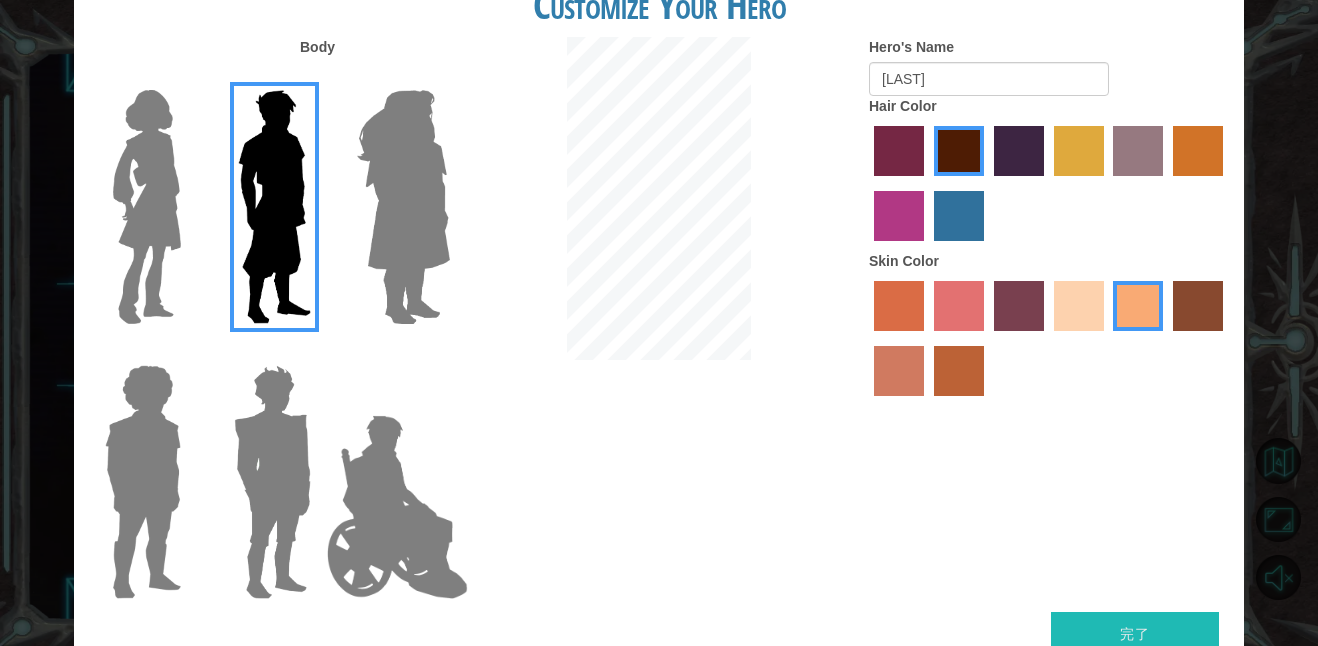 click on "完了" at bounding box center (1135, 634) 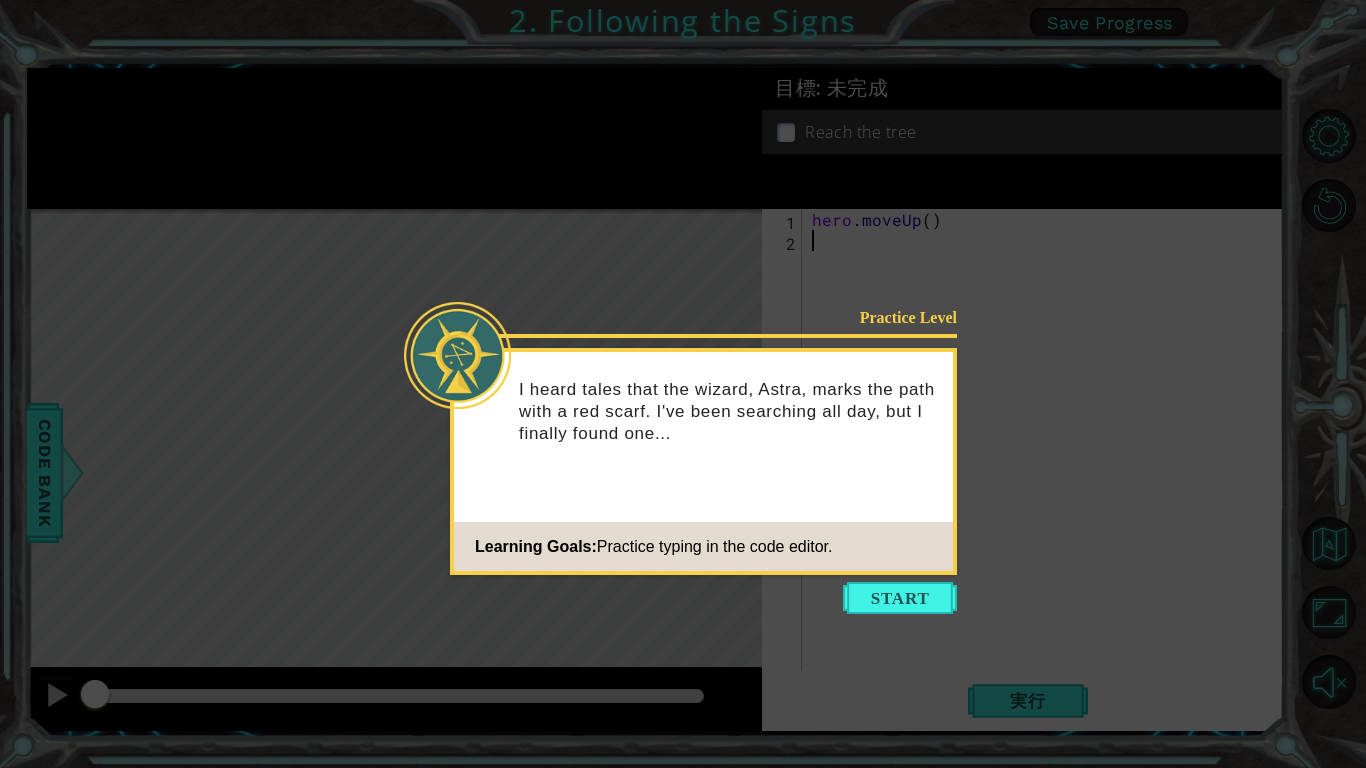 click 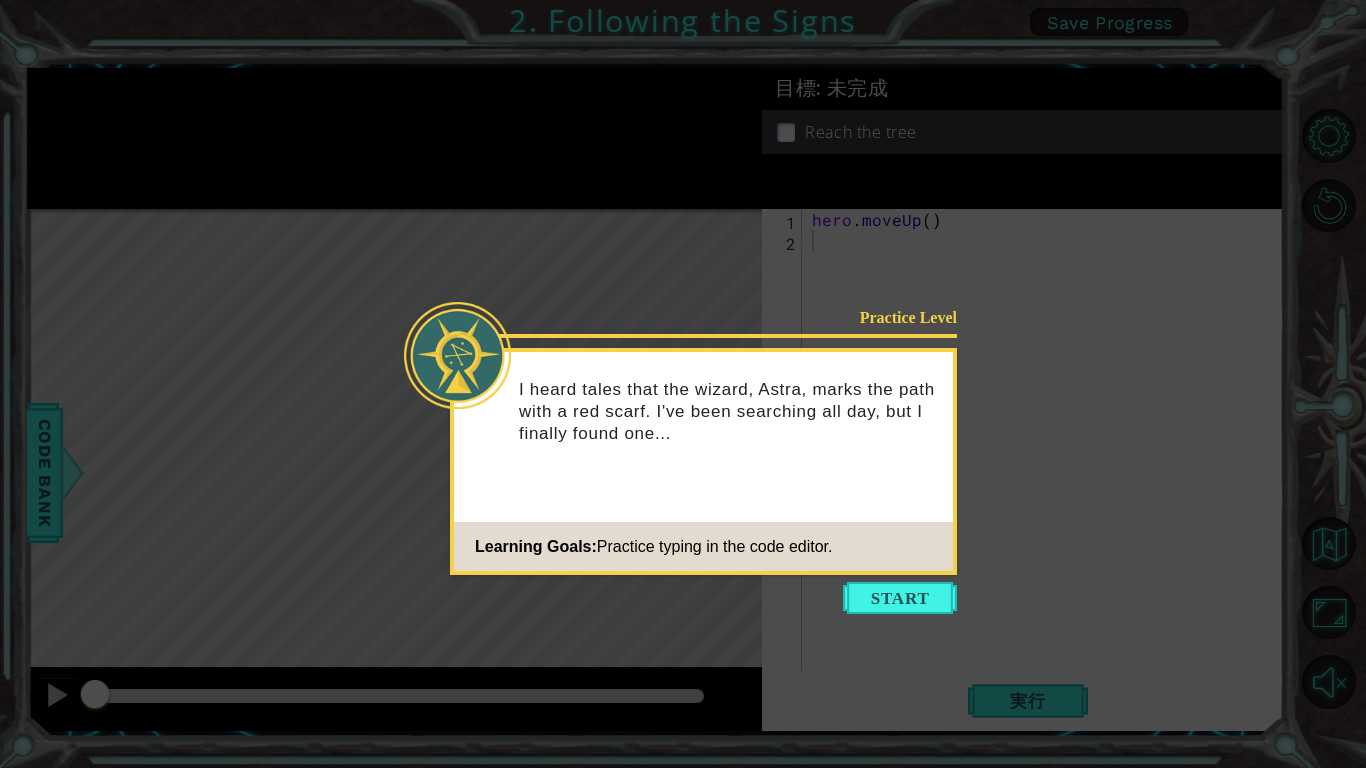 click 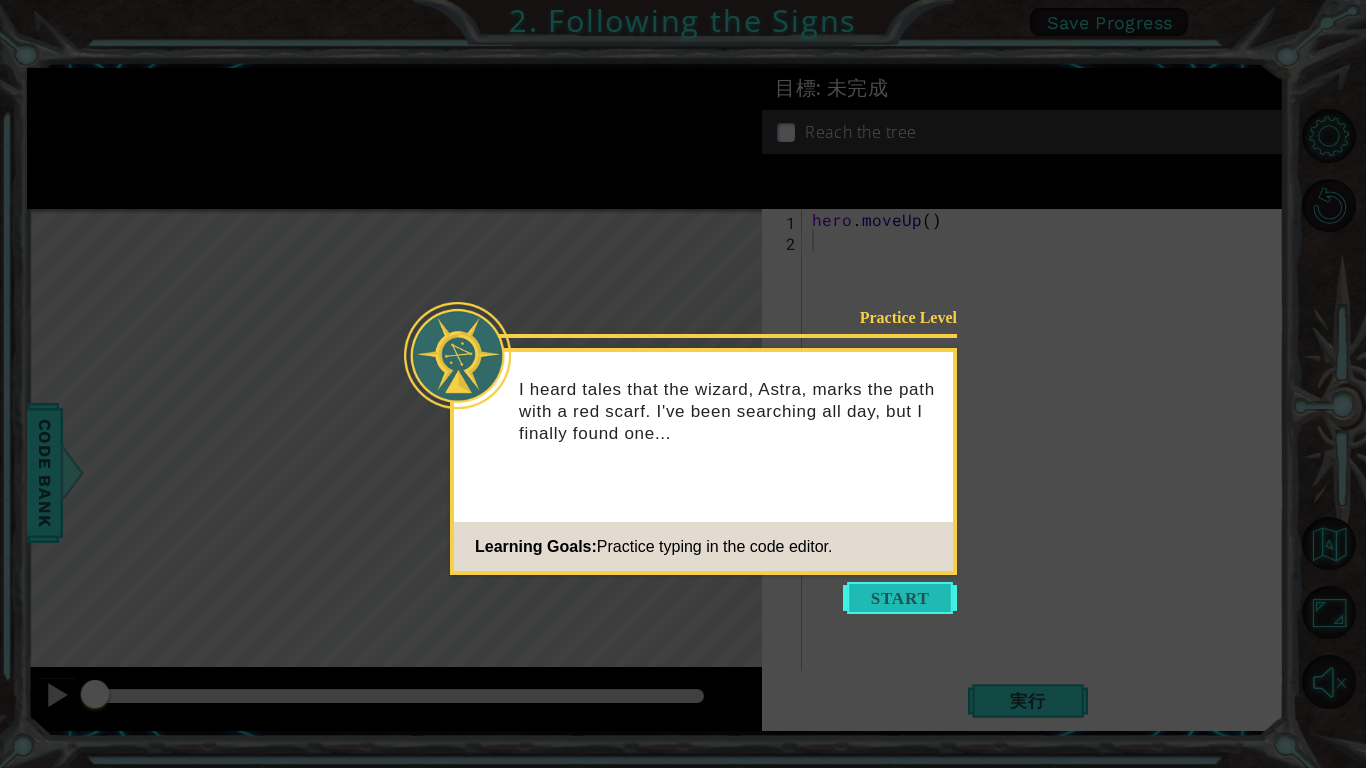 click at bounding box center (900, 598) 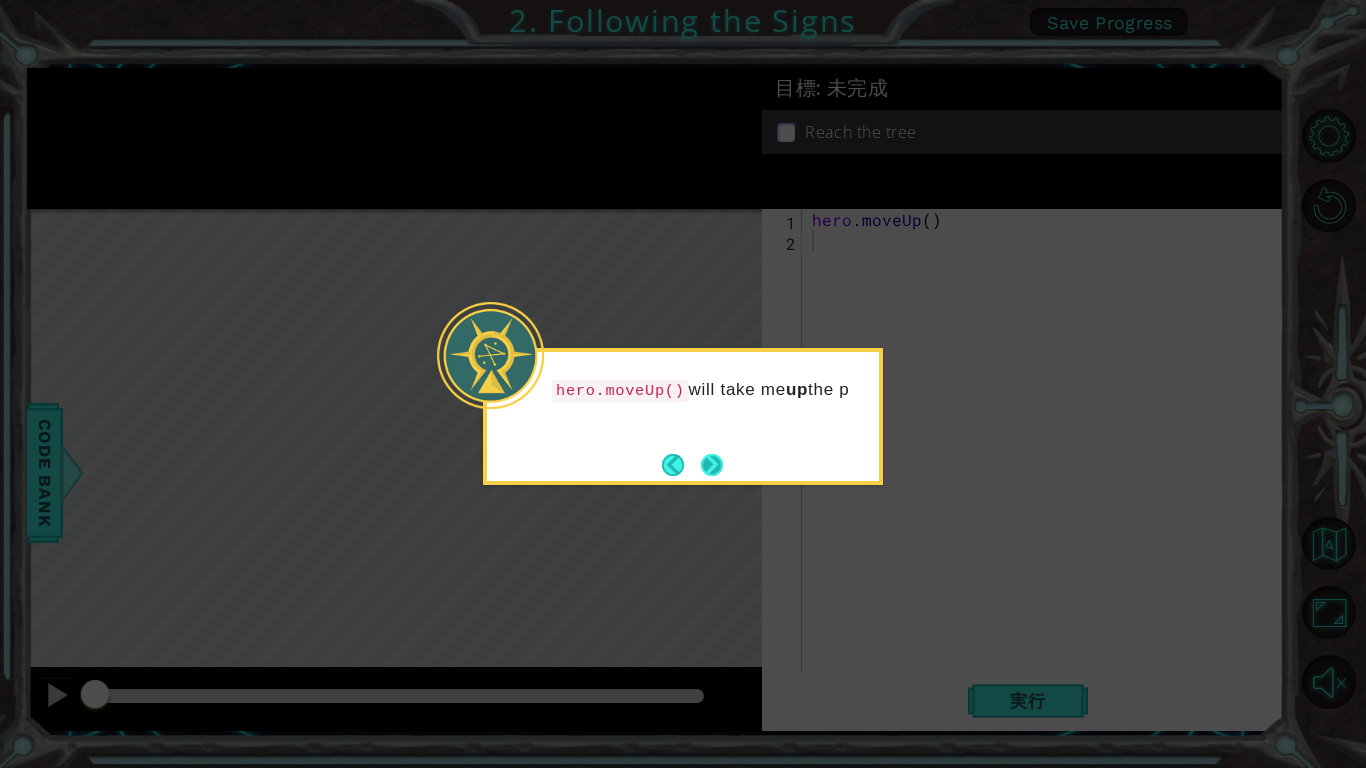 click at bounding box center (712, 465) 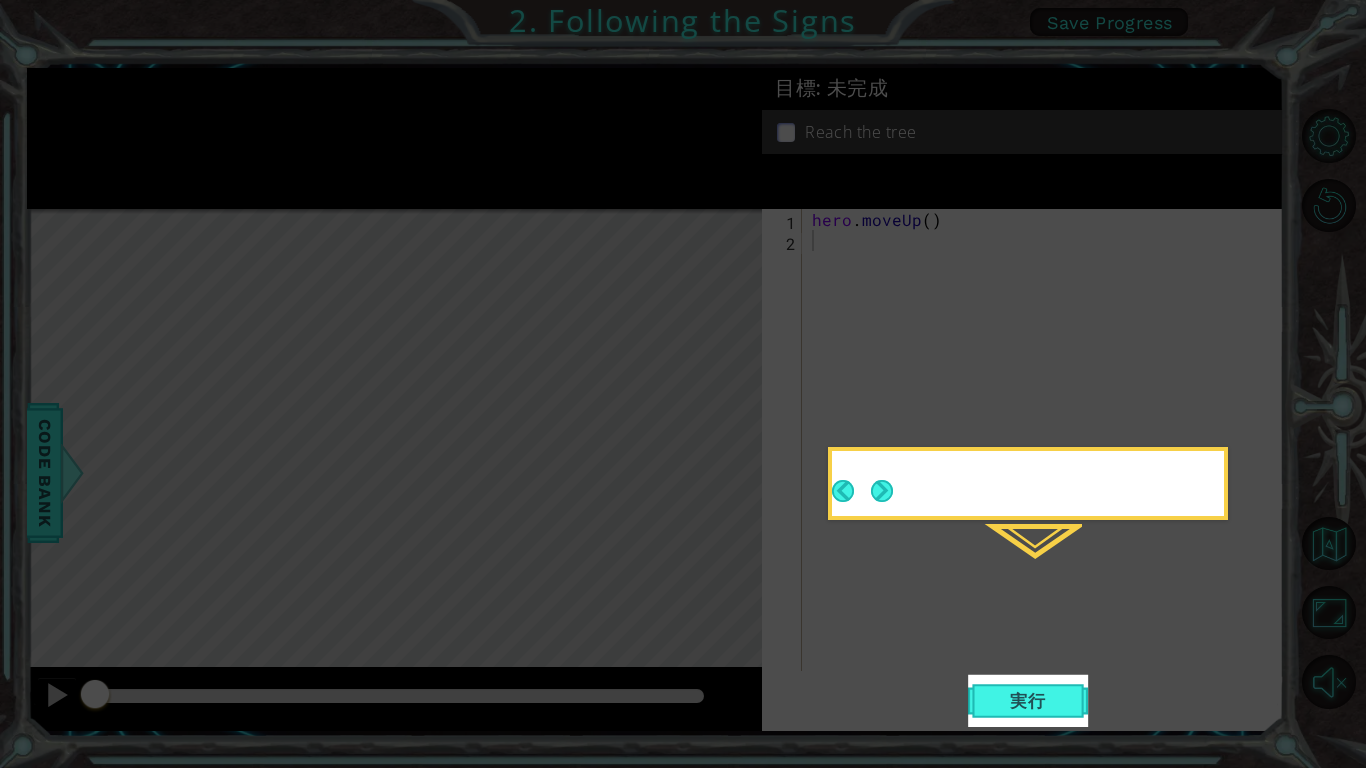 click at bounding box center [489, 503] 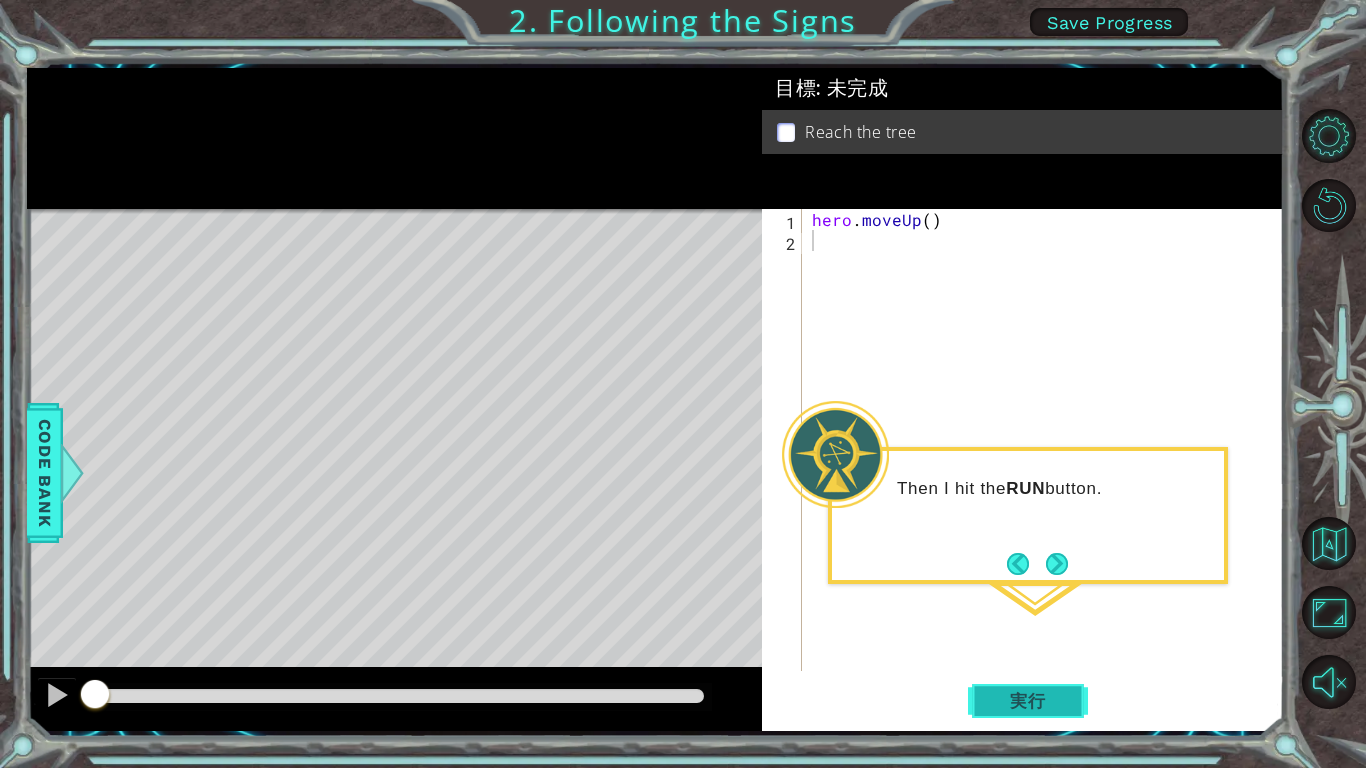 click on "実行" at bounding box center [1028, 701] 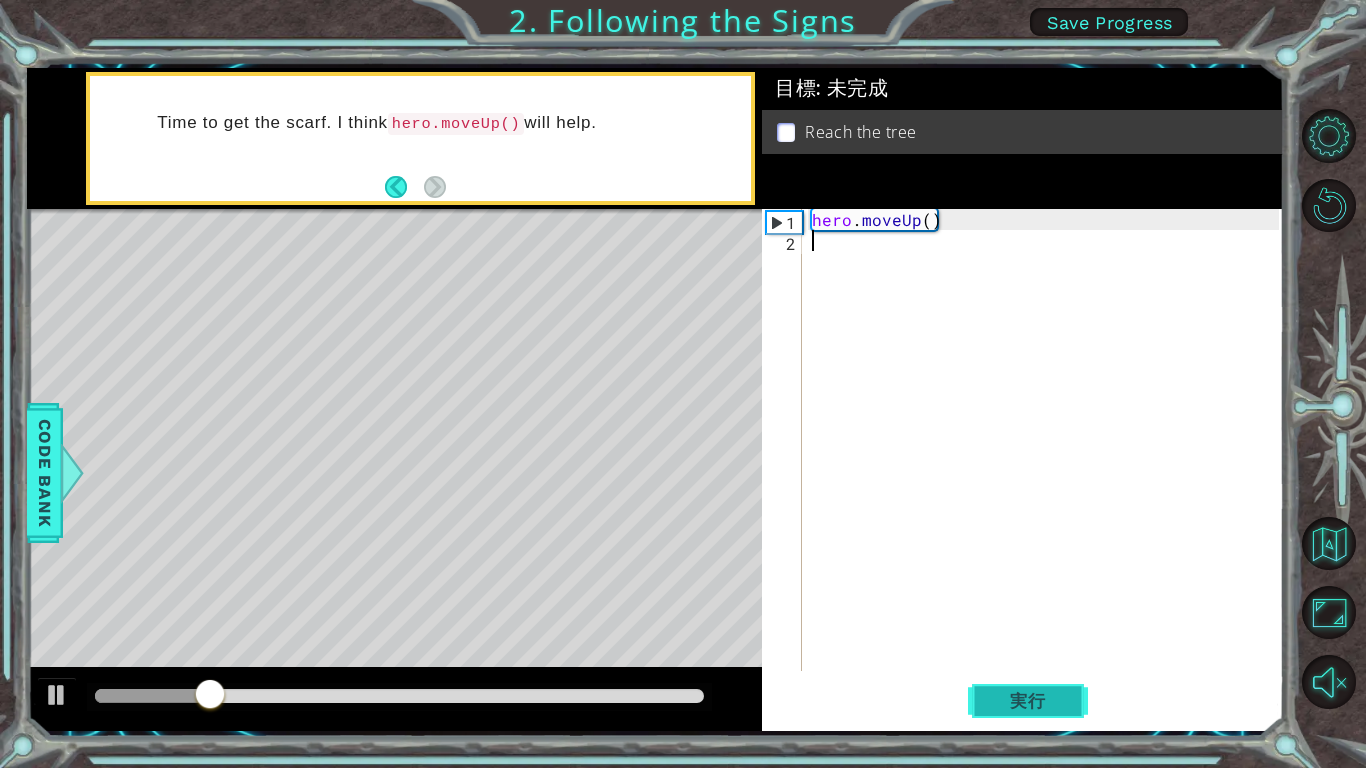 type on "hero.moveUp()" 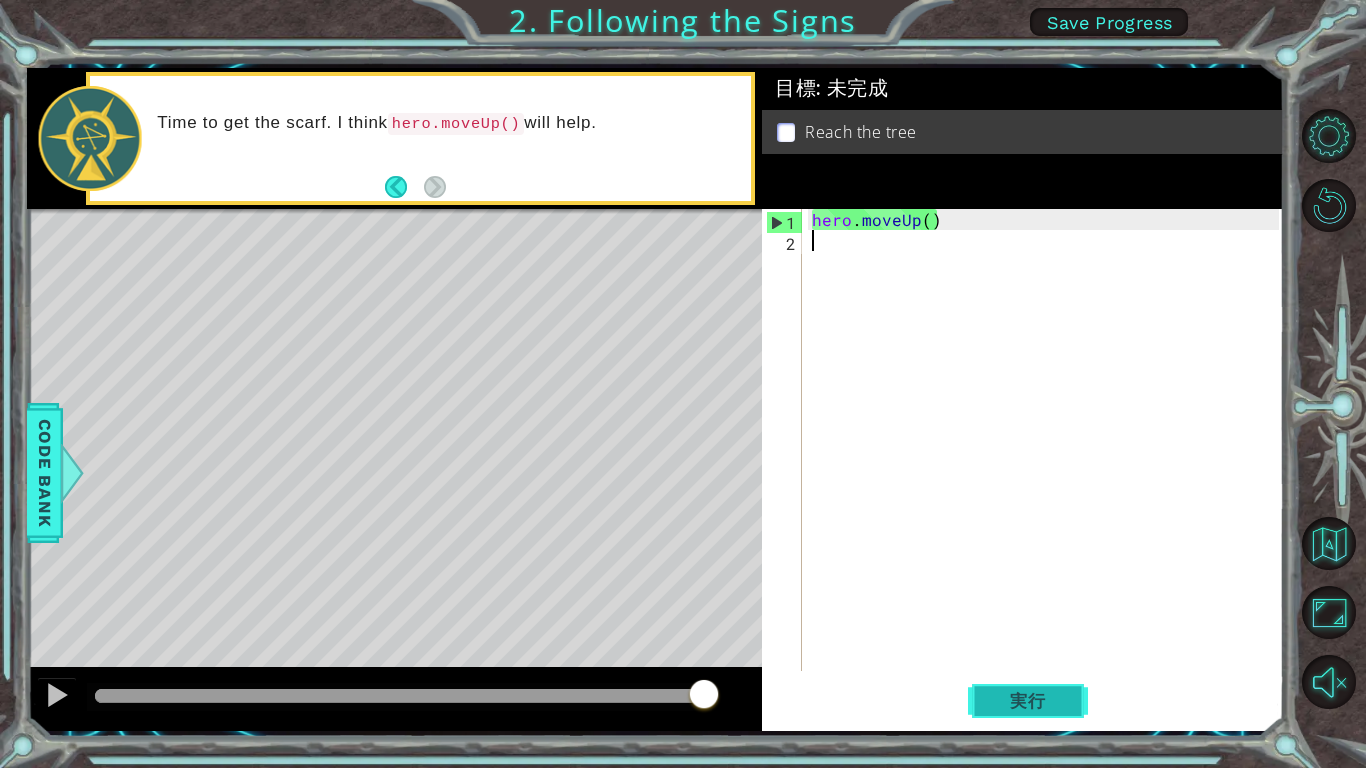 click on "実行" at bounding box center (1028, 701) 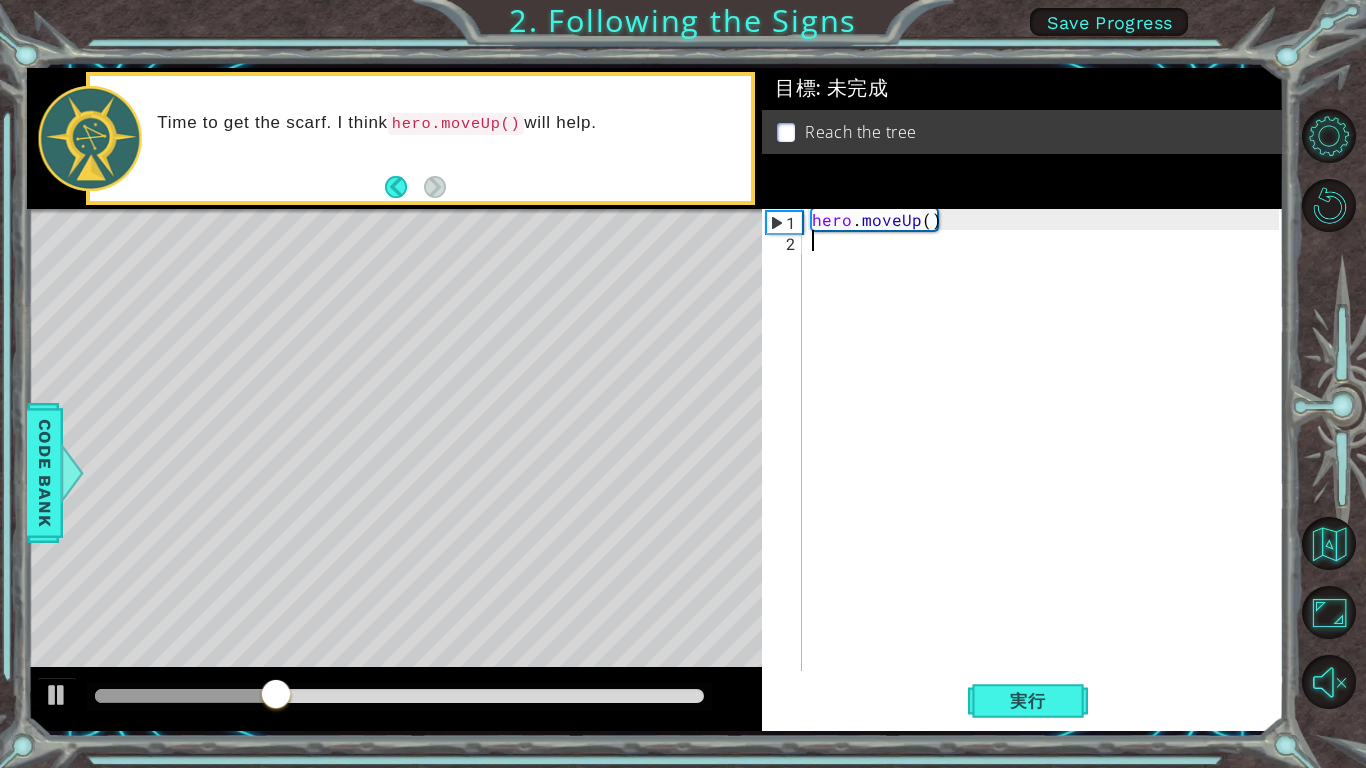 click on "2" at bounding box center [784, 243] 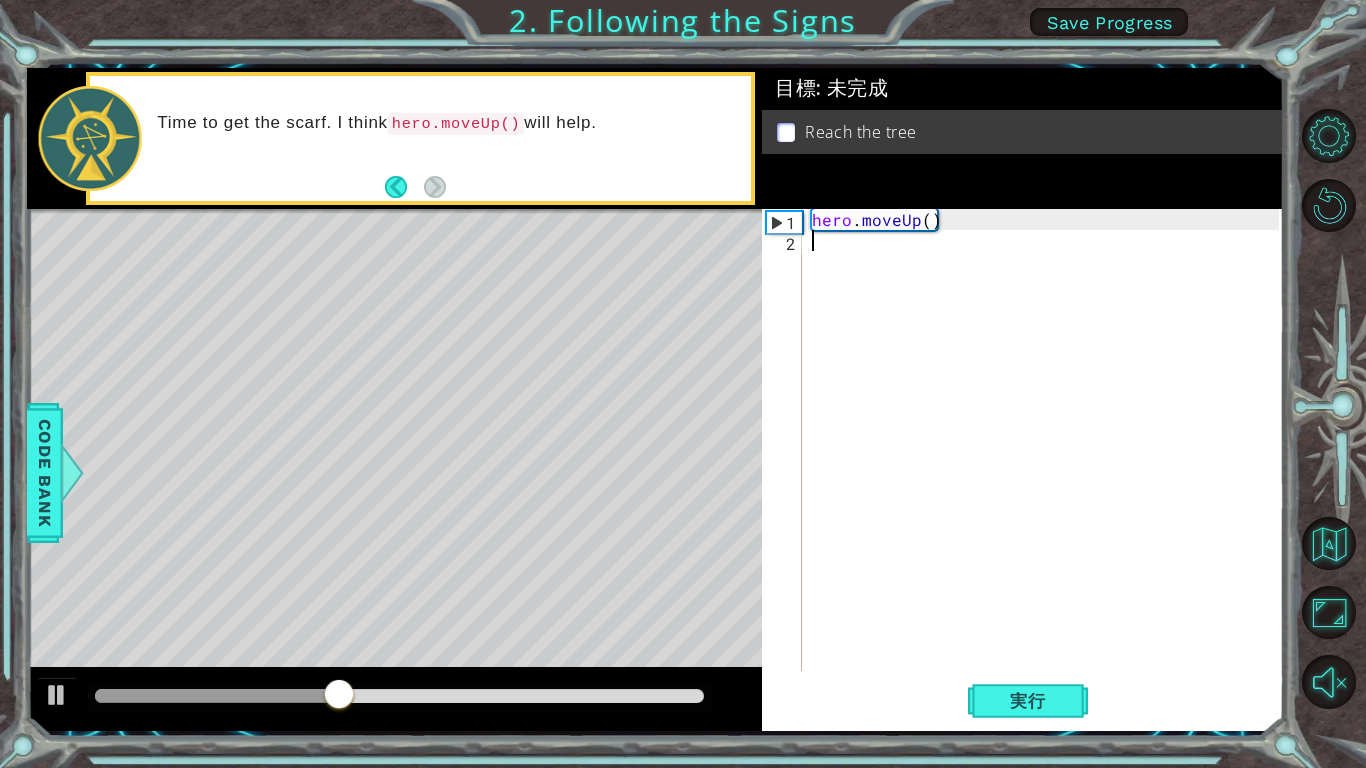 click on "2" at bounding box center [784, 243] 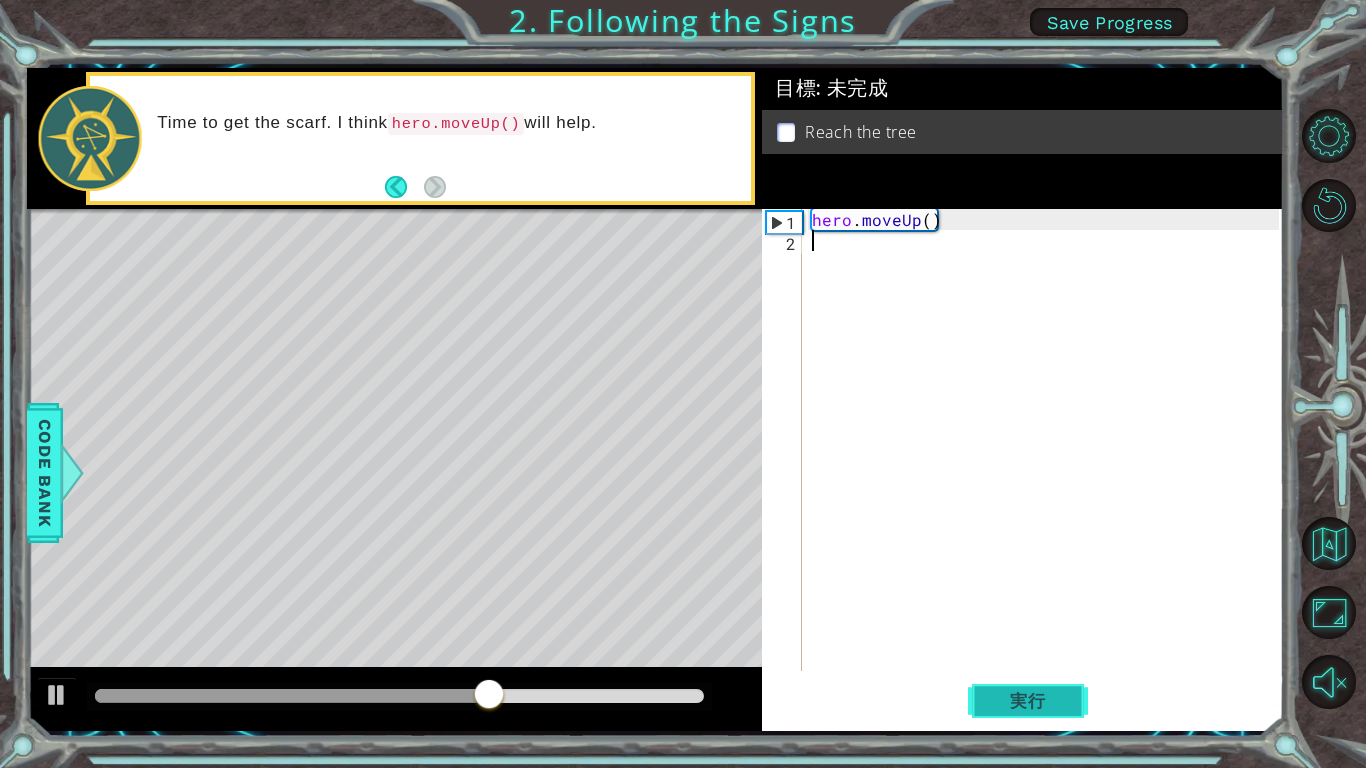 click on "実行" at bounding box center [1028, 701] 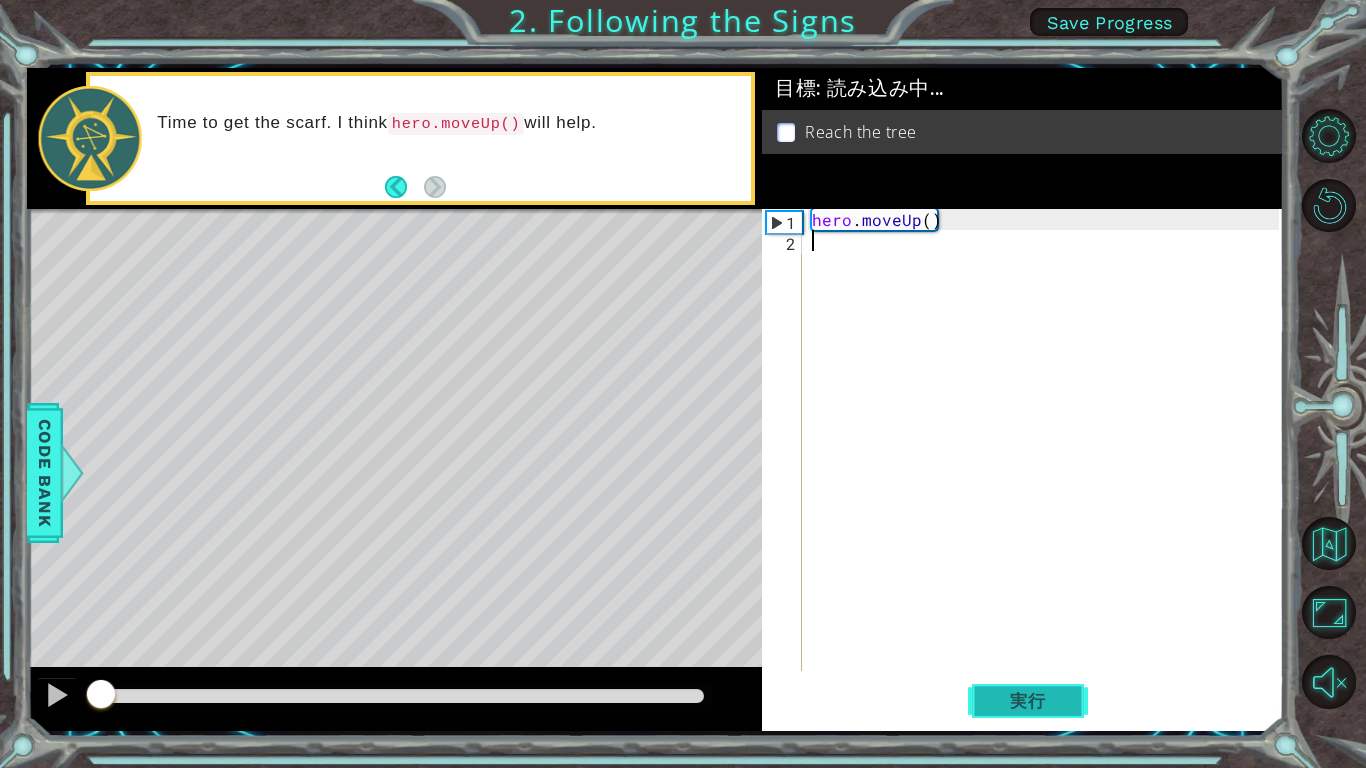 click on "実行" at bounding box center (1028, 701) 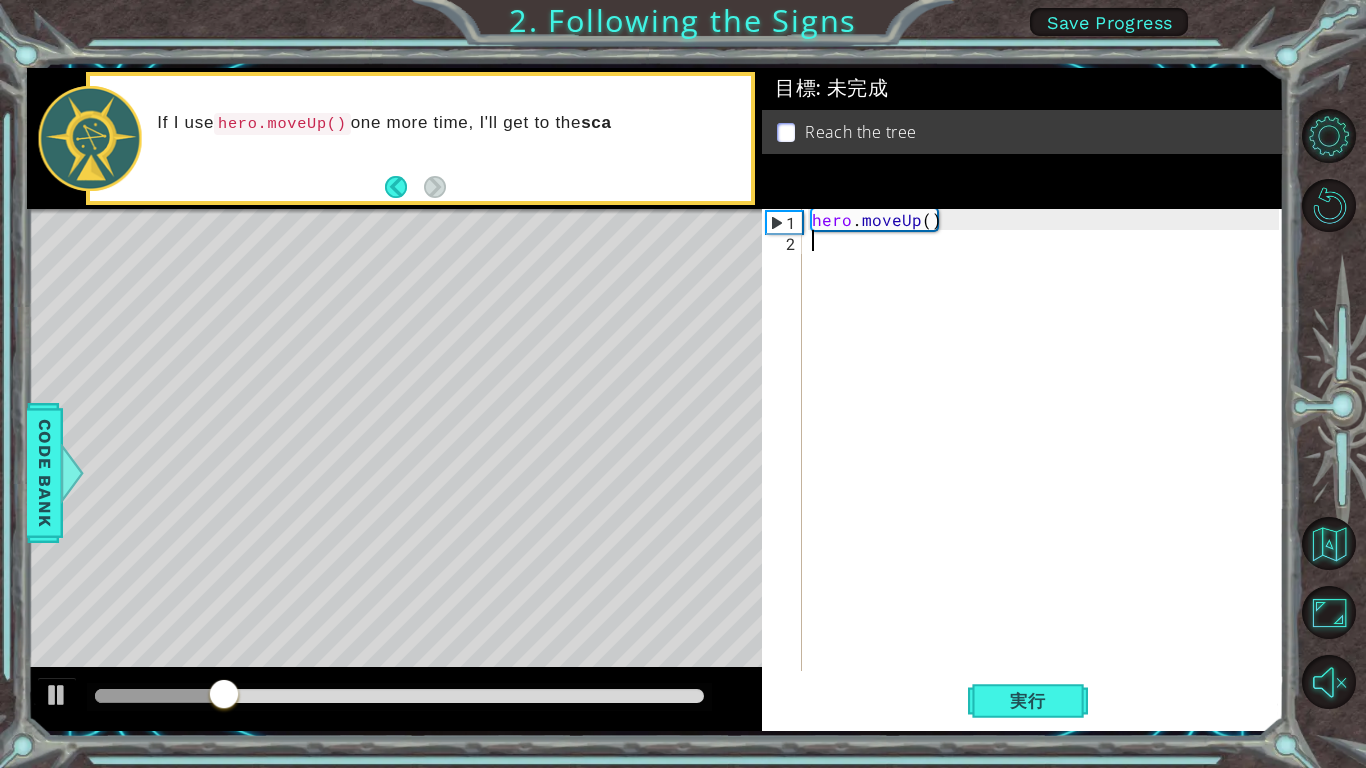 click on "1" at bounding box center (784, 222) 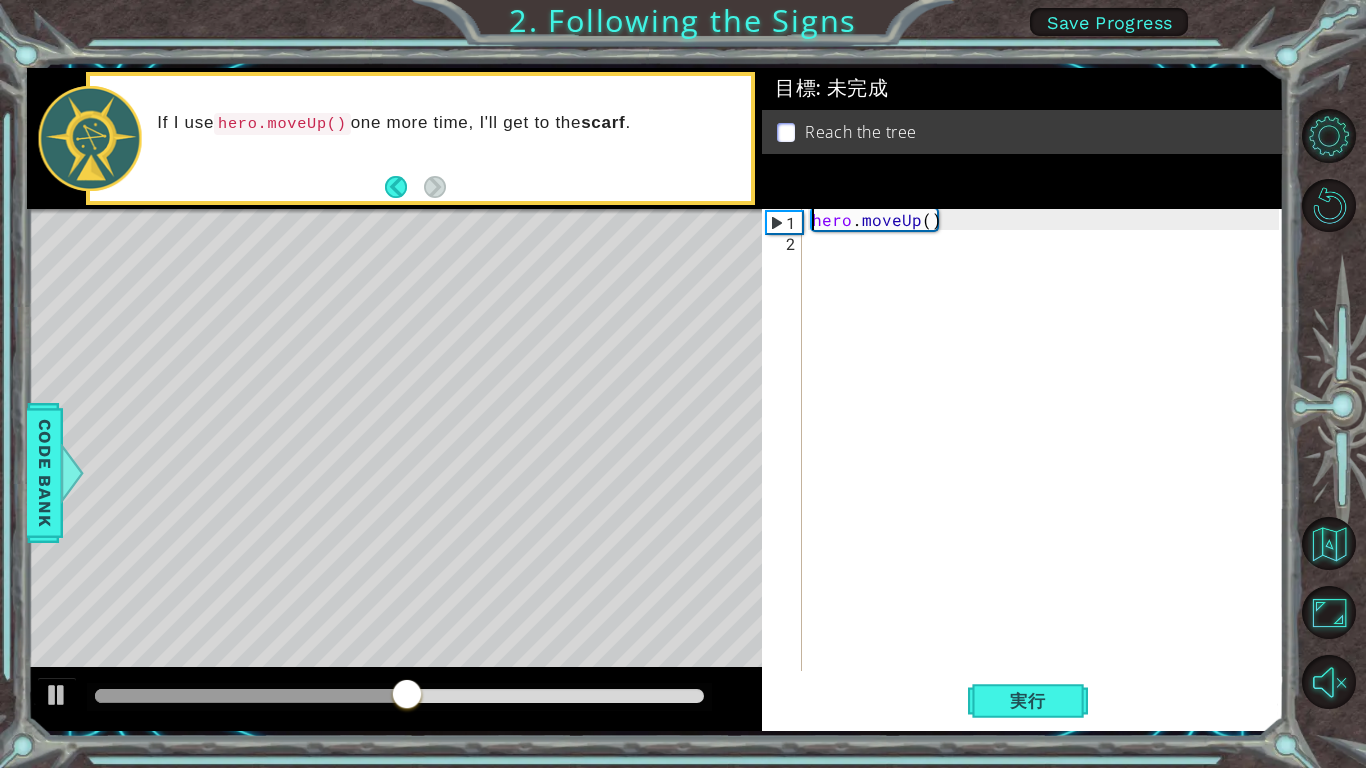 click on "hero . moveUp ( )" at bounding box center [1048, 461] 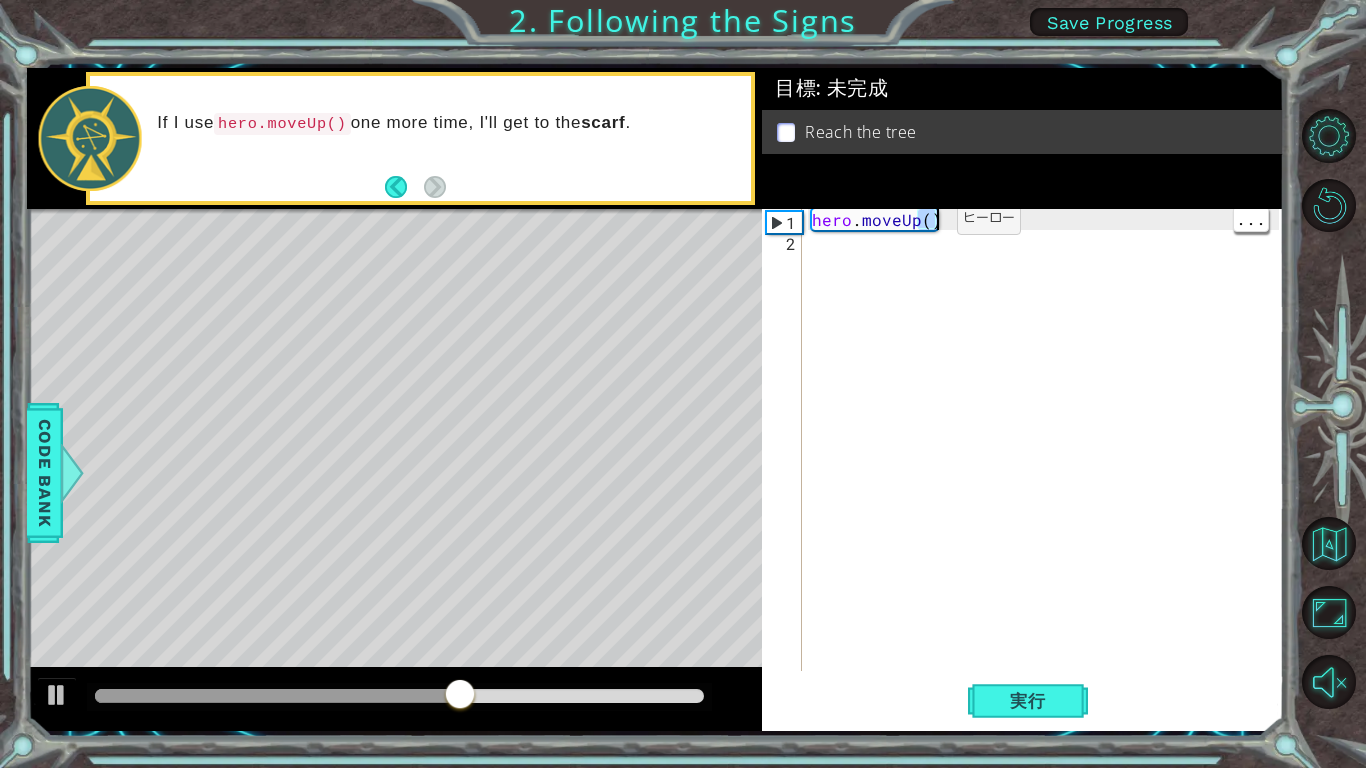 type on "hero.moveUp()" 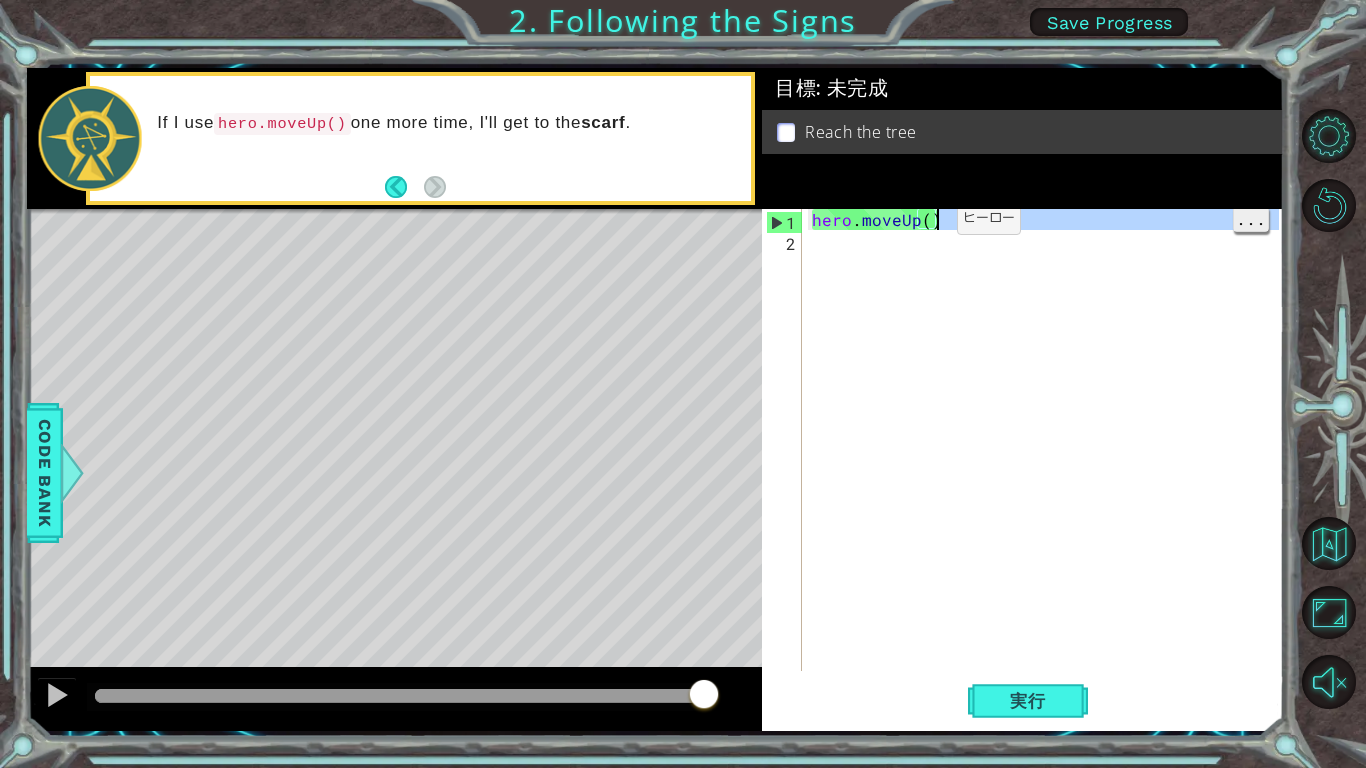 click on "..." at bounding box center (1251, 218) 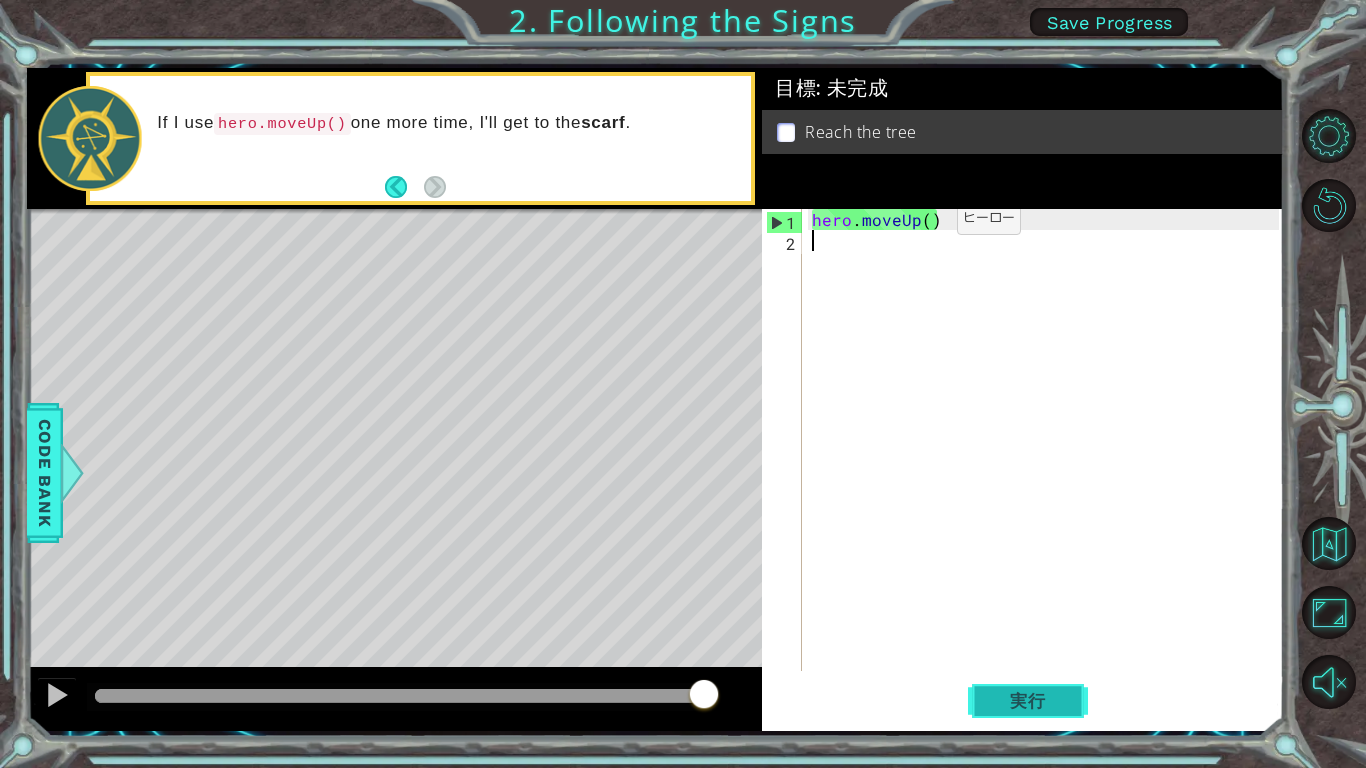 click on "実行" at bounding box center [1028, 701] 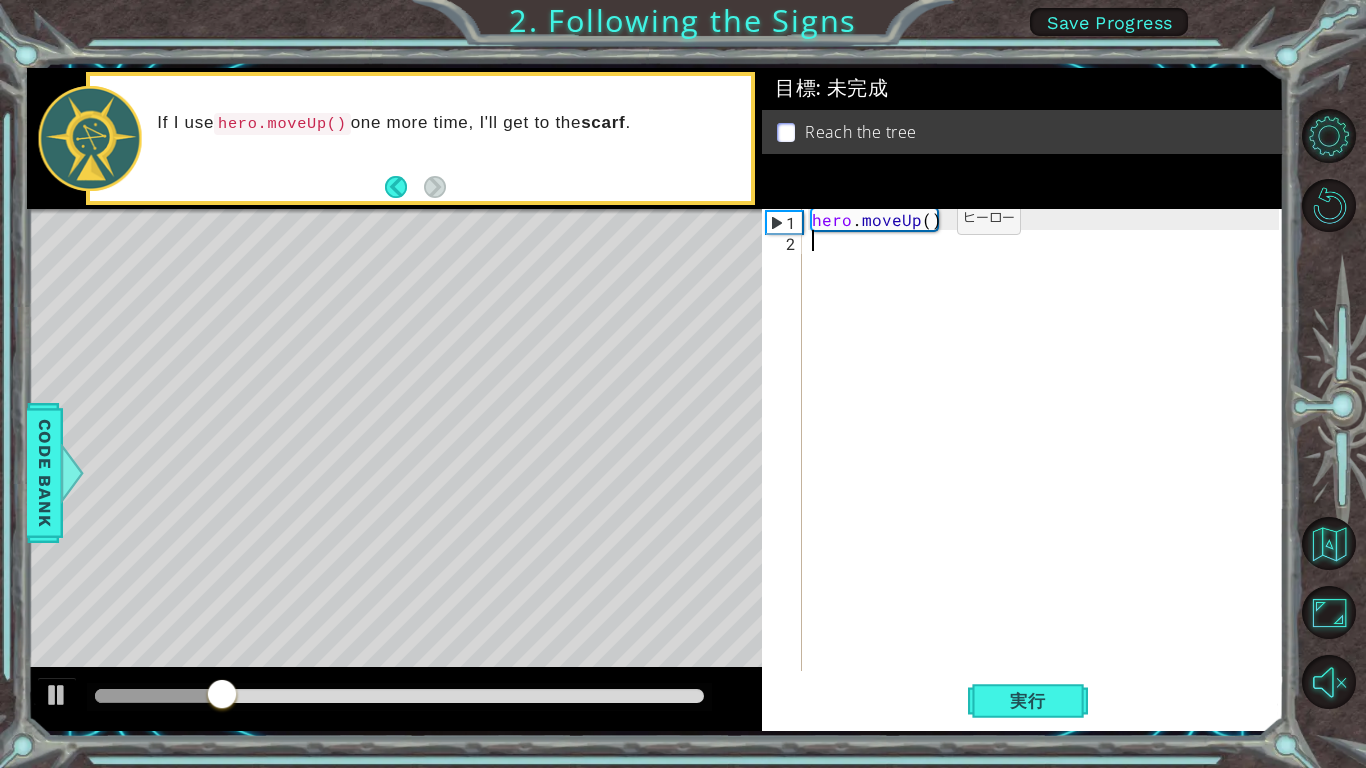 click on "hero . moveUp ( )" at bounding box center (1048, 461) 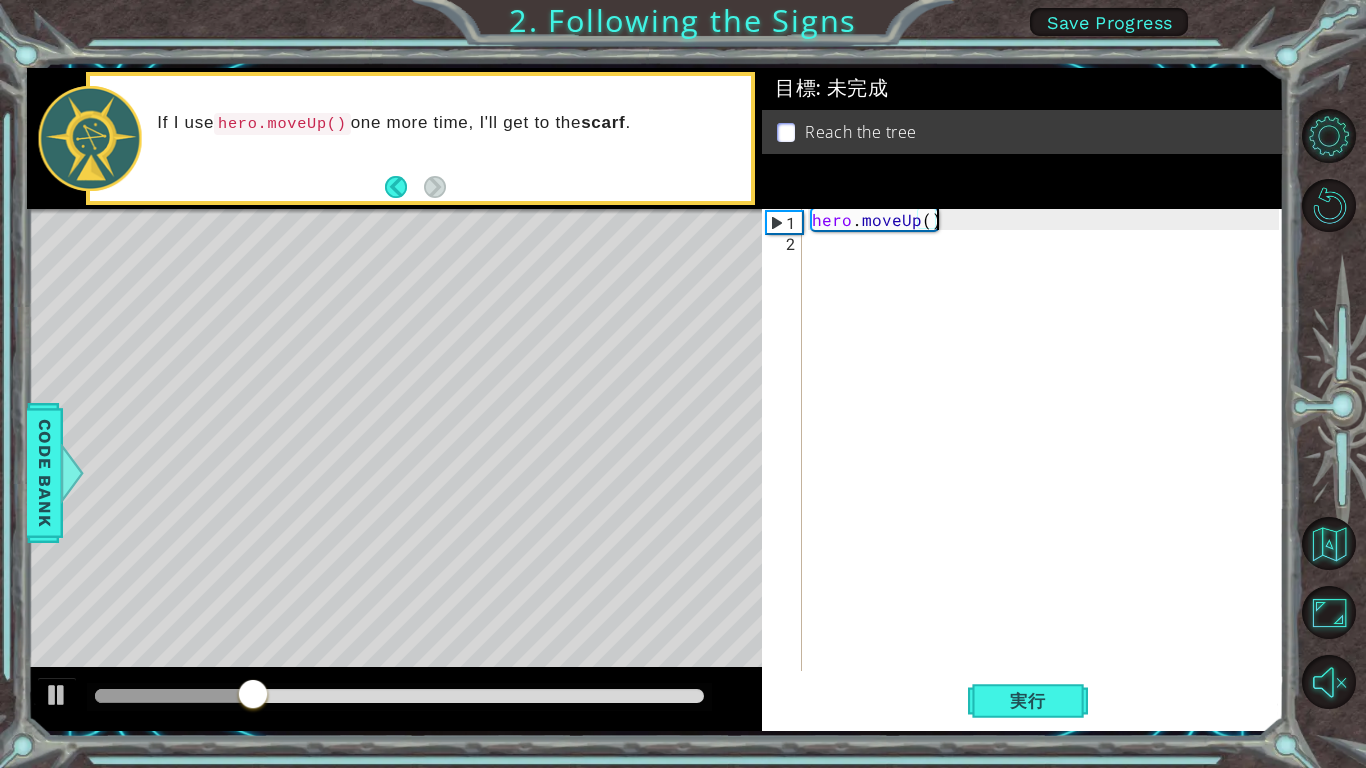 click on "hero . moveUp ( )" at bounding box center [1048, 461] 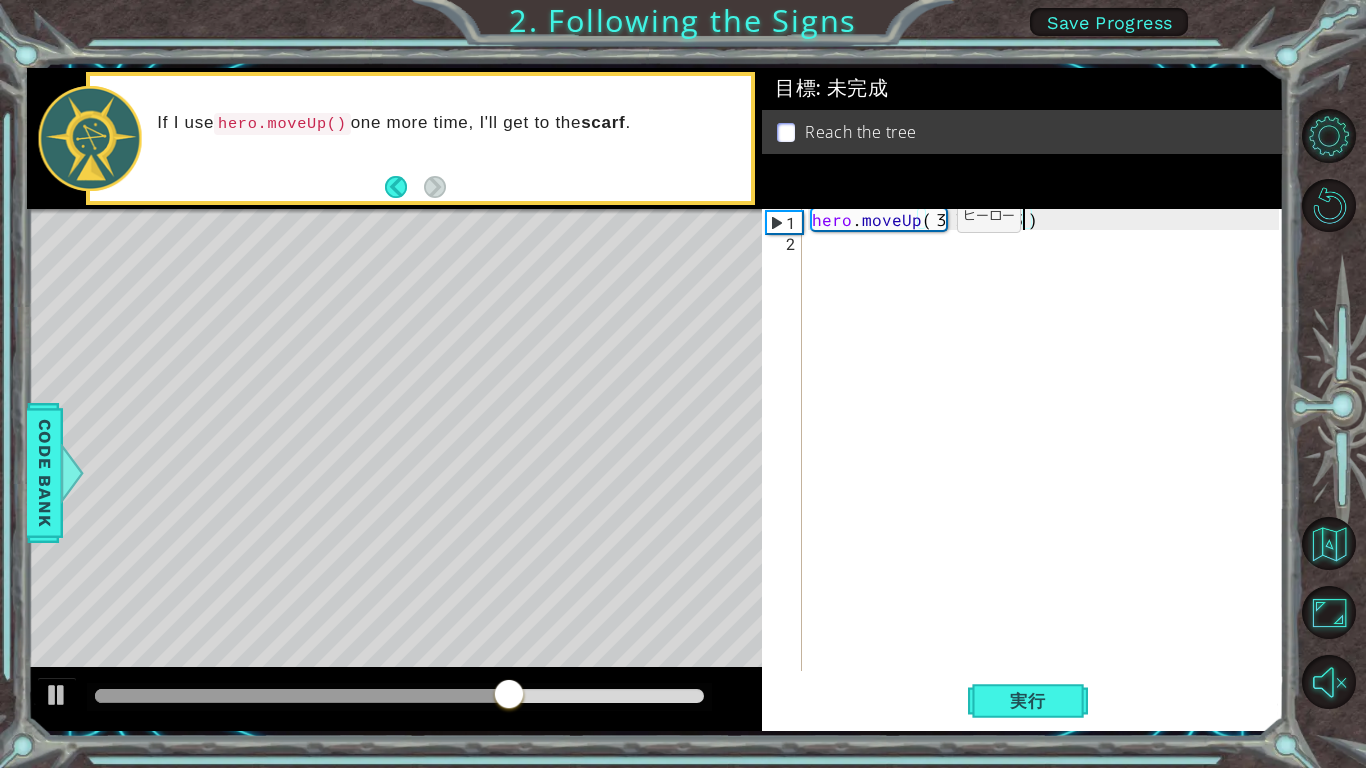scroll, scrollTop: 0, scrollLeft: 0, axis: both 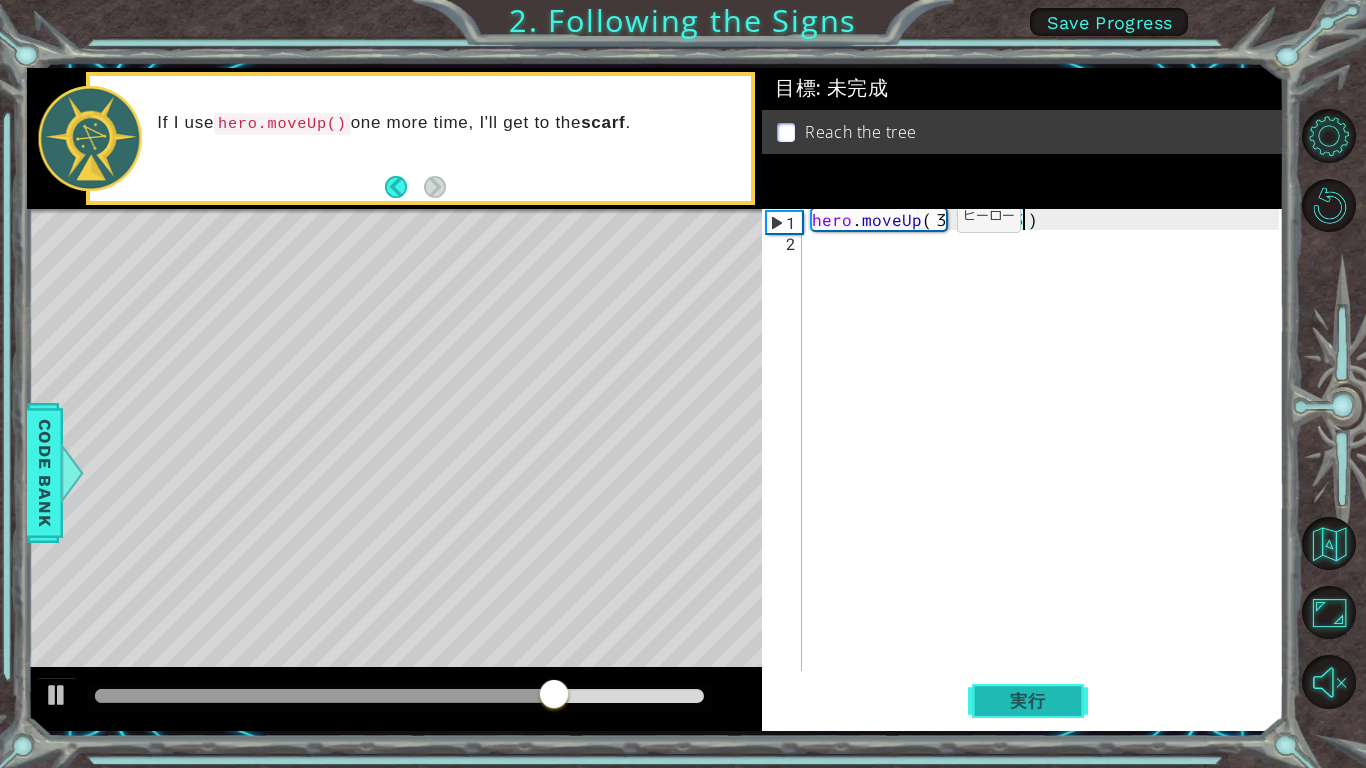 click on "実行" at bounding box center [1028, 701] 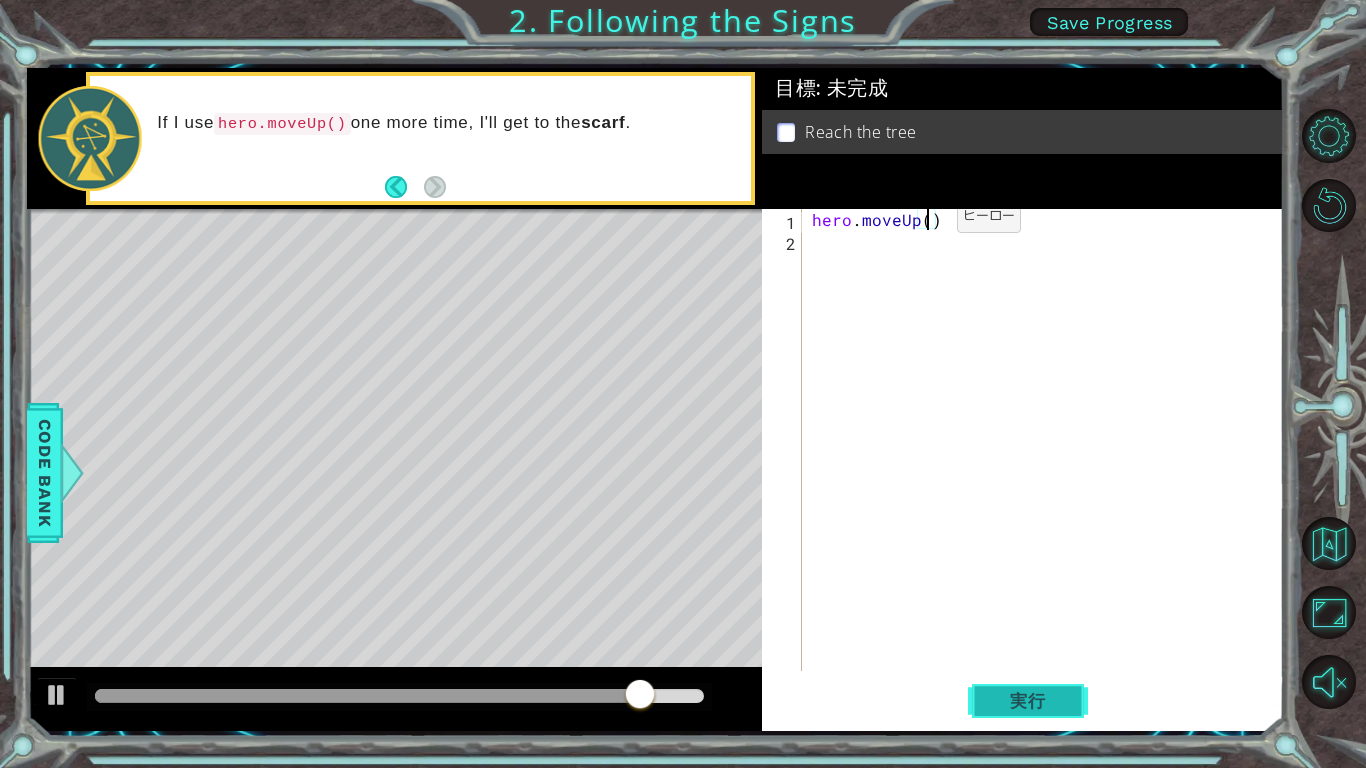 click on "実行" at bounding box center [1028, 701] 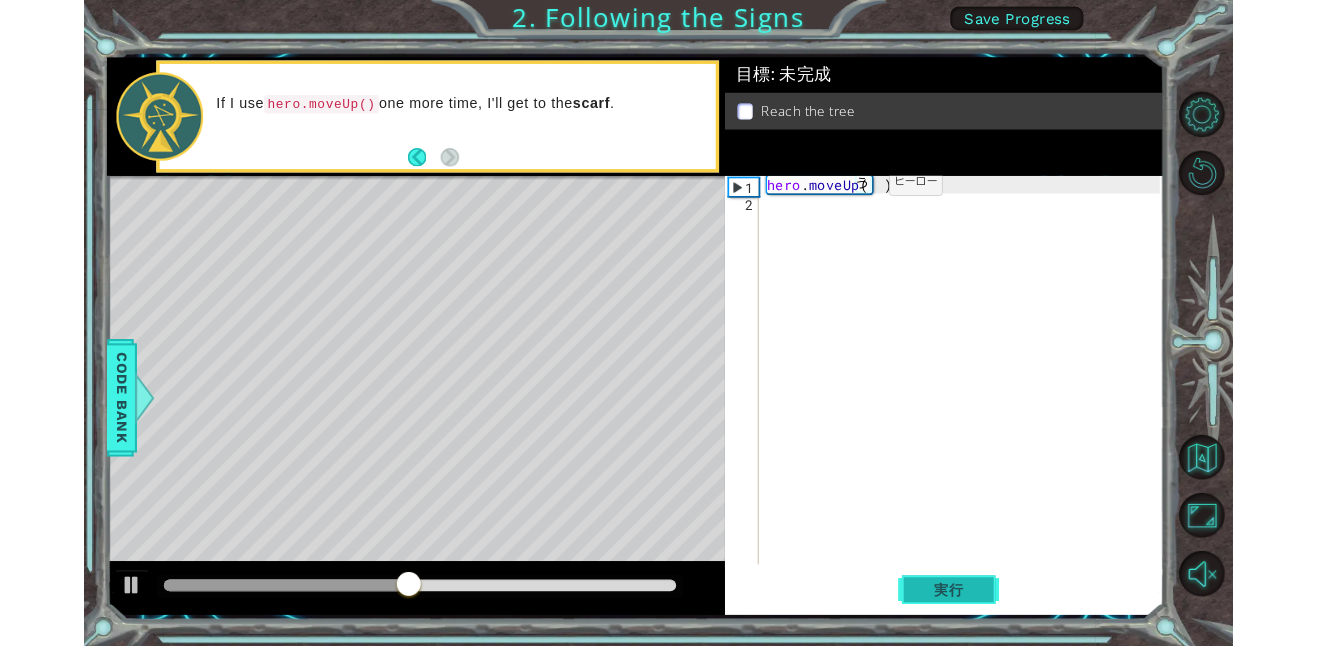 scroll, scrollTop: 0, scrollLeft: 0, axis: both 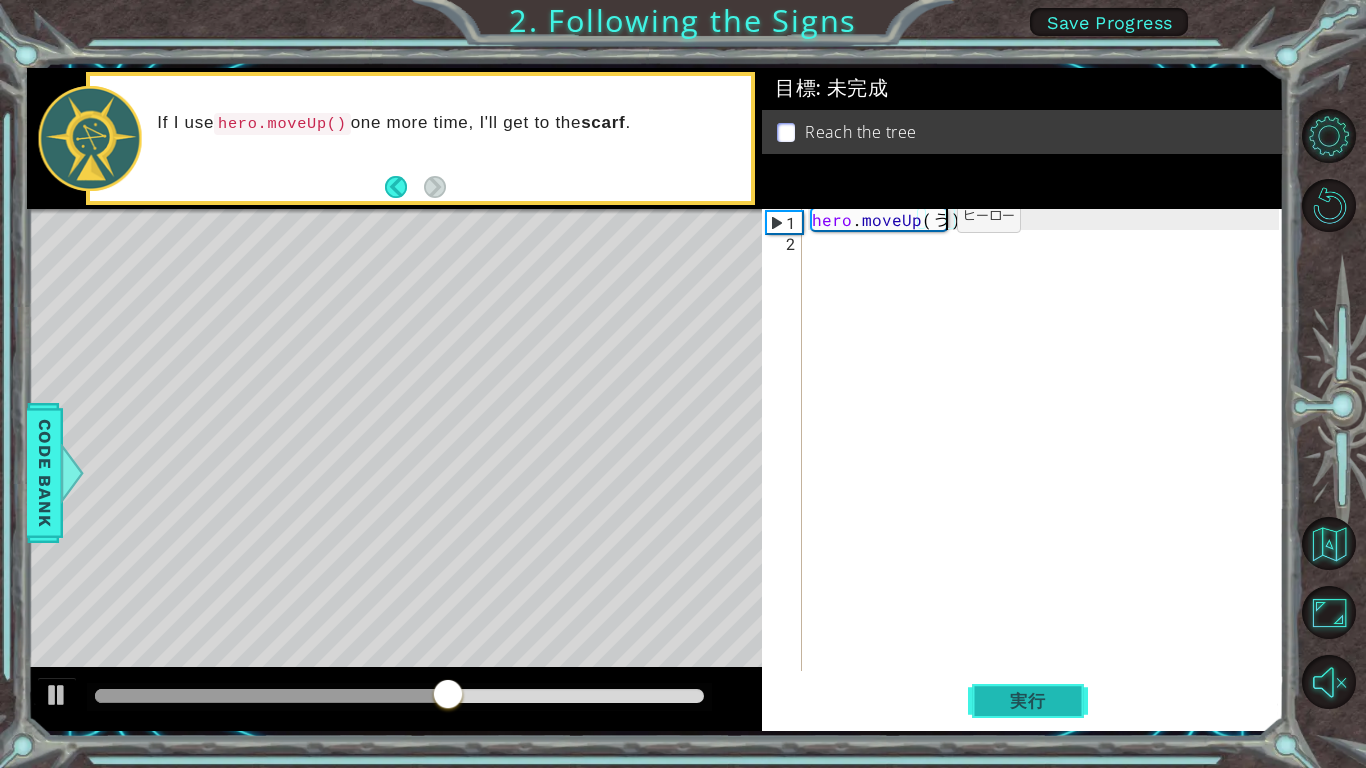 click on "実行" at bounding box center (1028, 701) 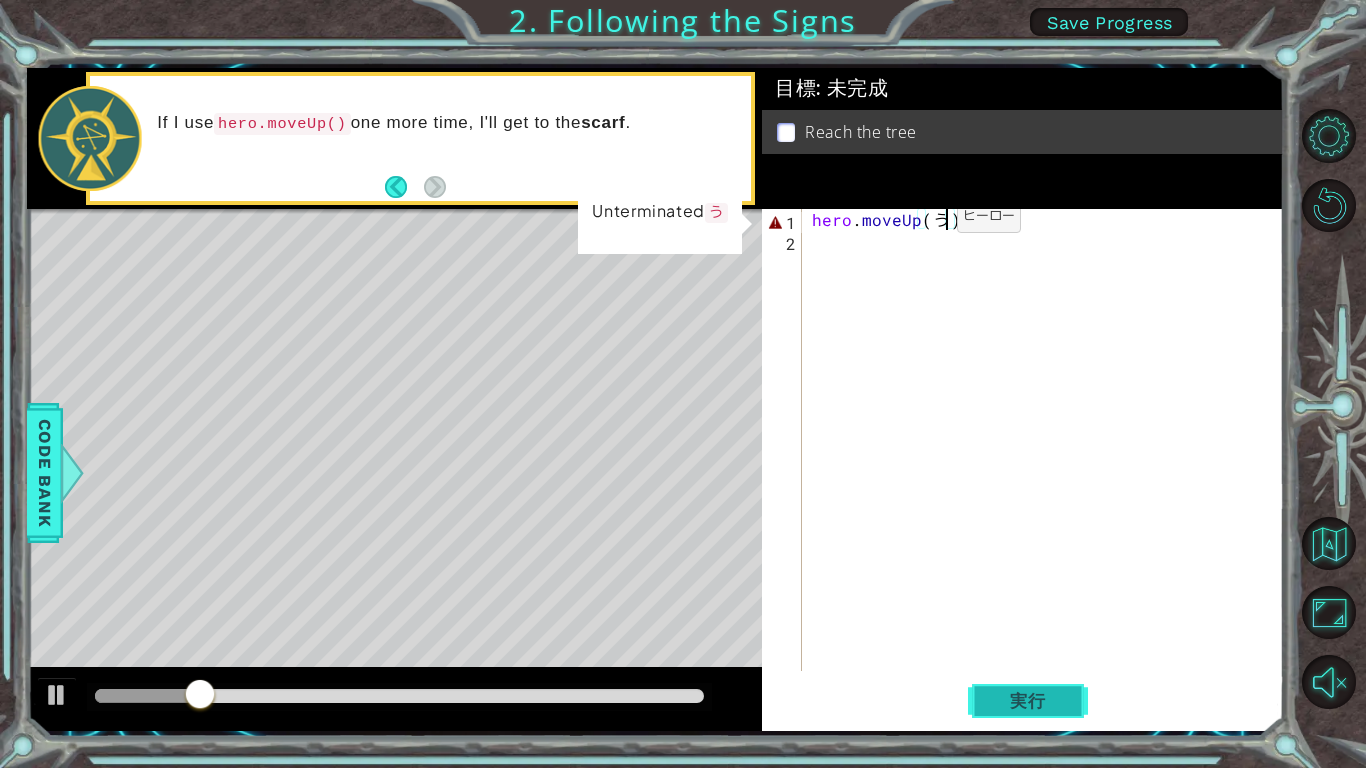 type on "hero.moveUp()" 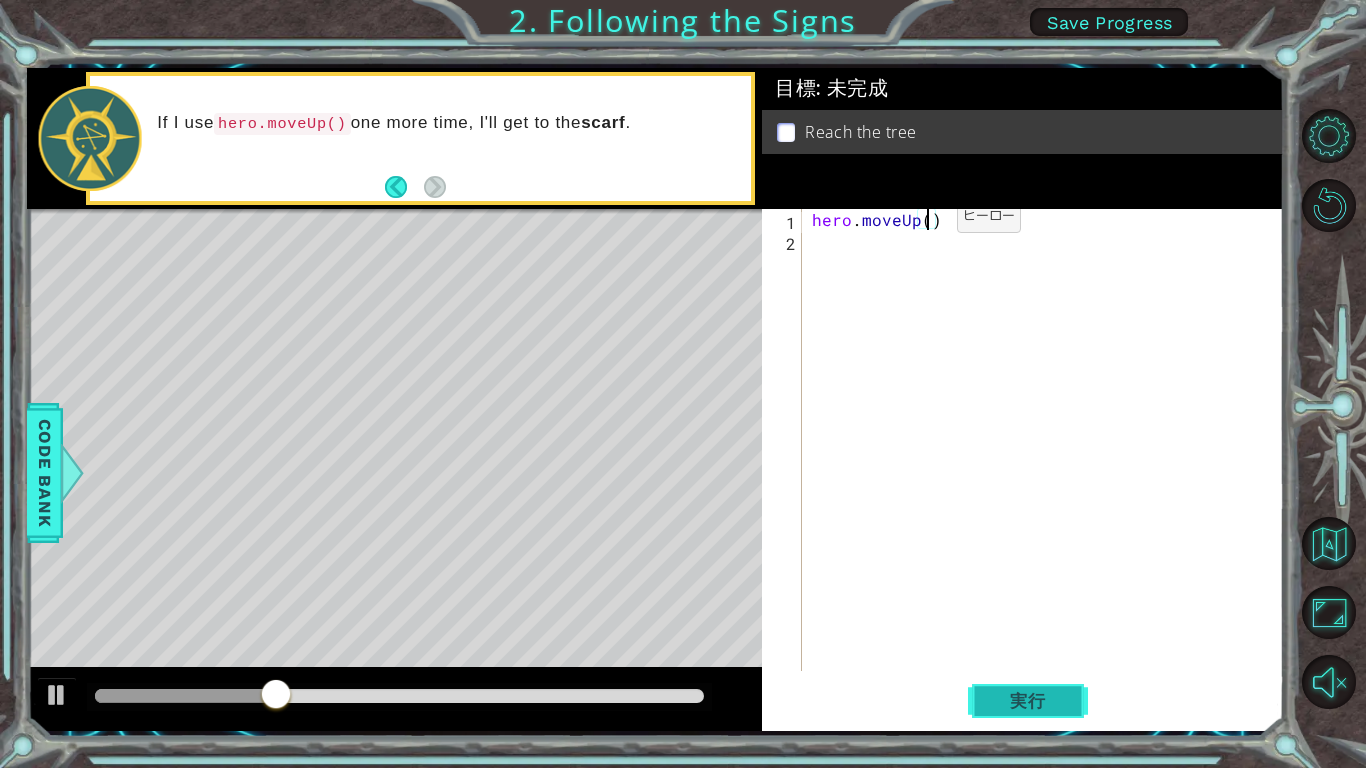 type 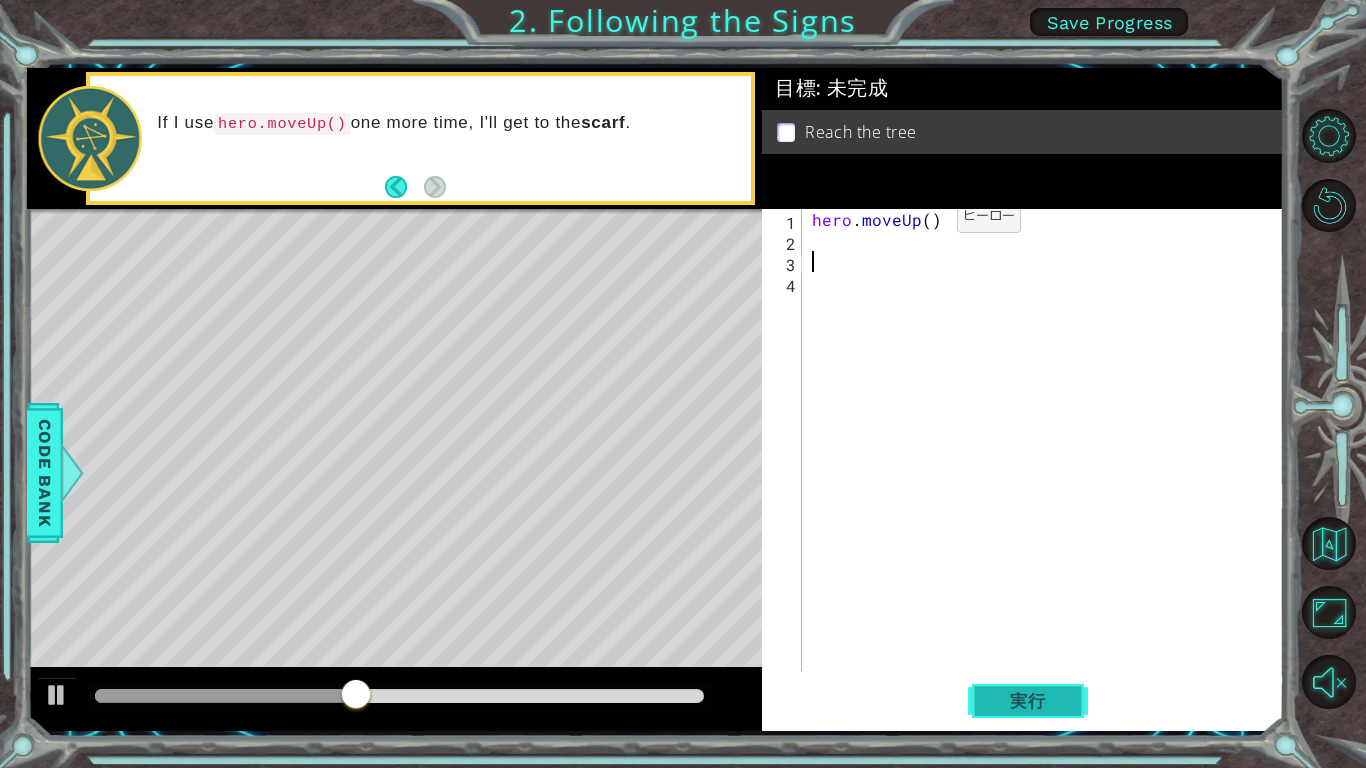 click on "実行" at bounding box center [1028, 701] 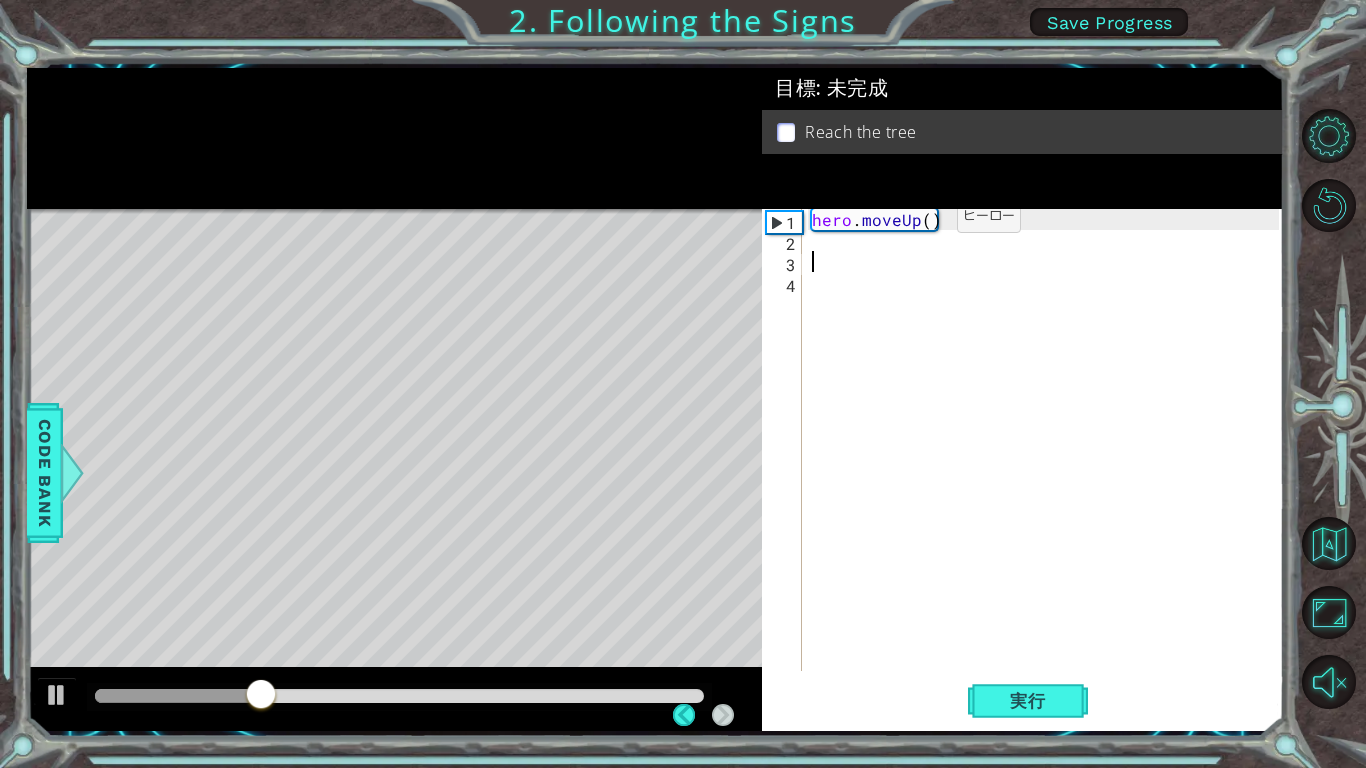 click at bounding box center [489, 503] 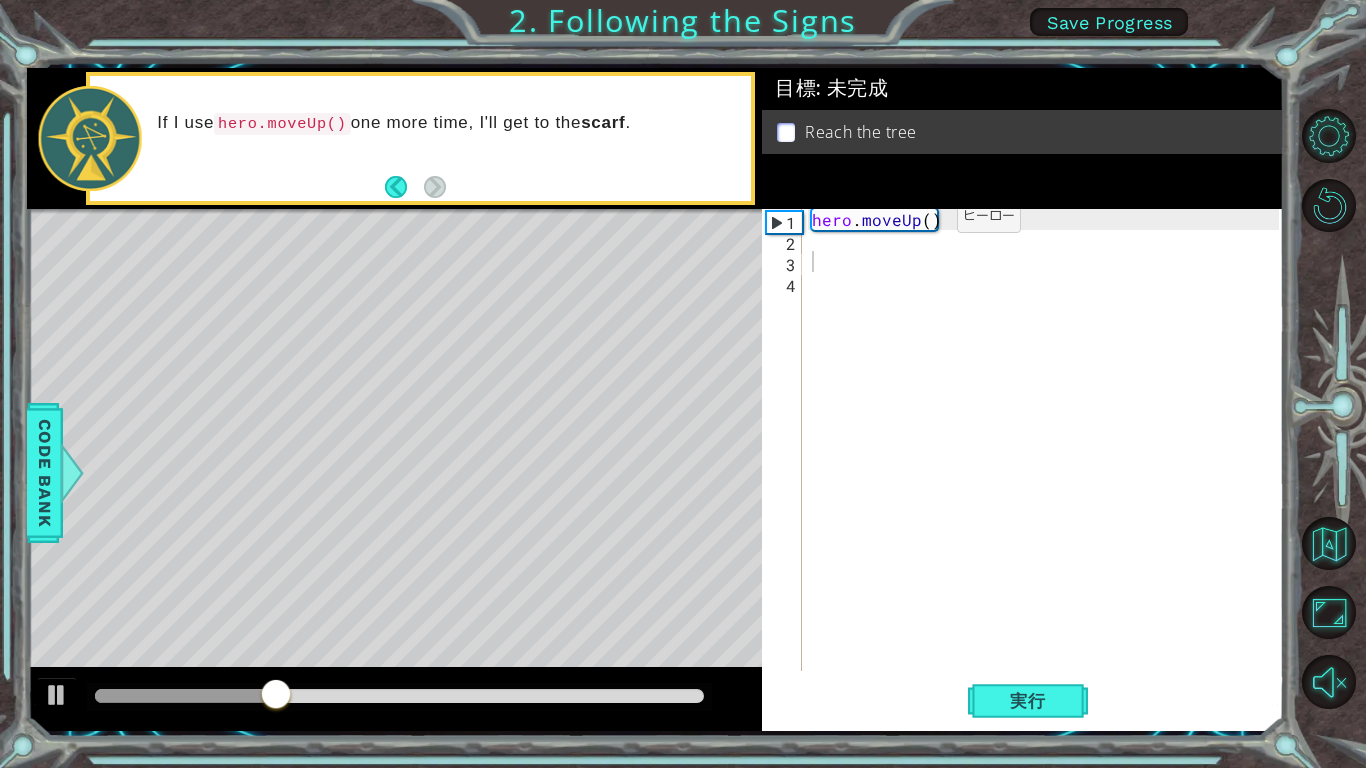 click at bounding box center [489, 503] 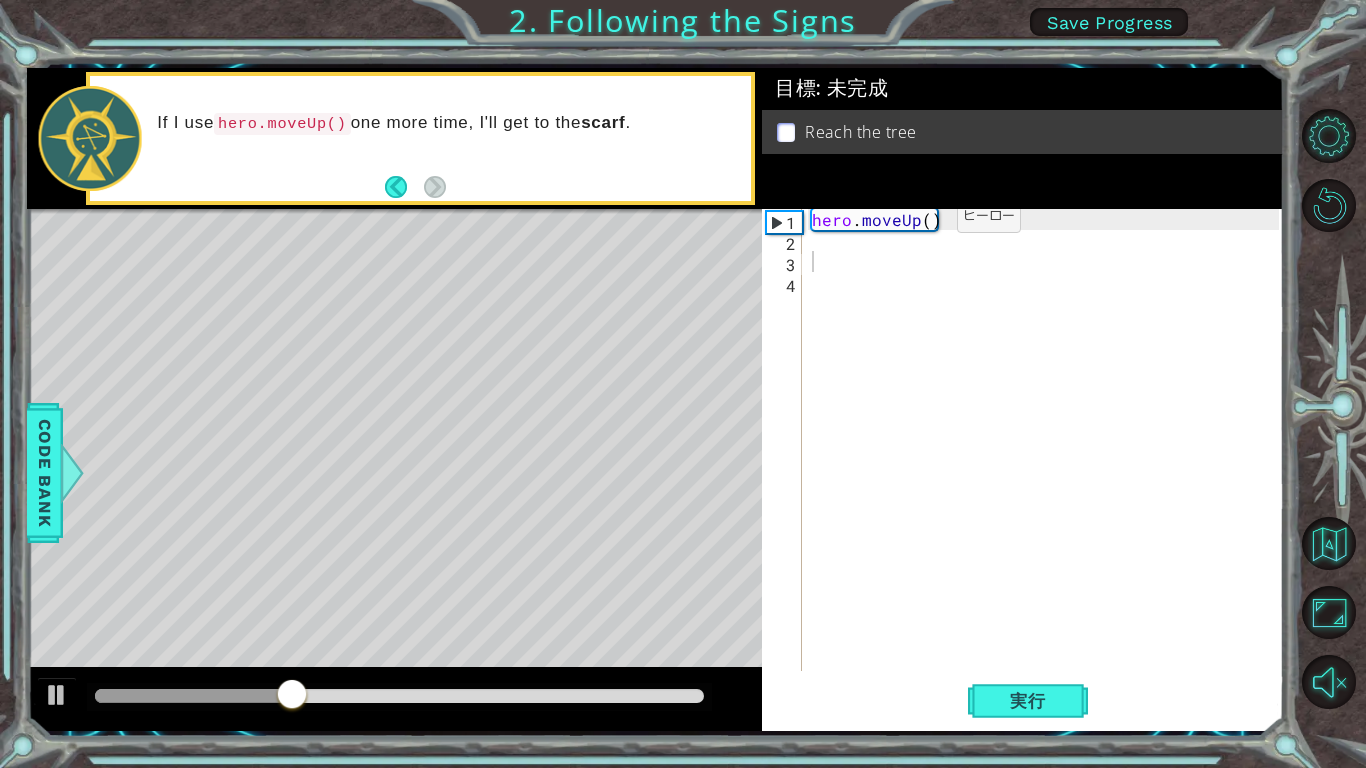 click at bounding box center [489, 503] 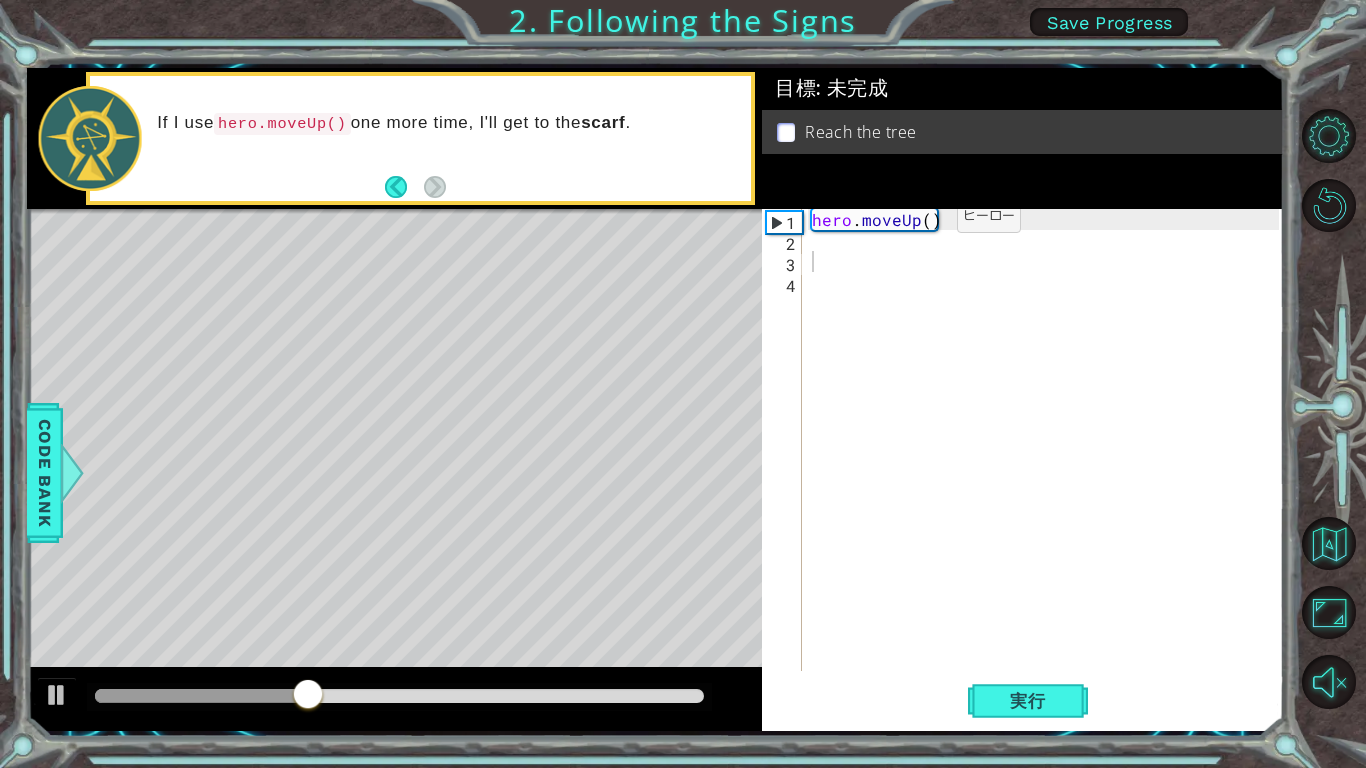 click at bounding box center (489, 503) 